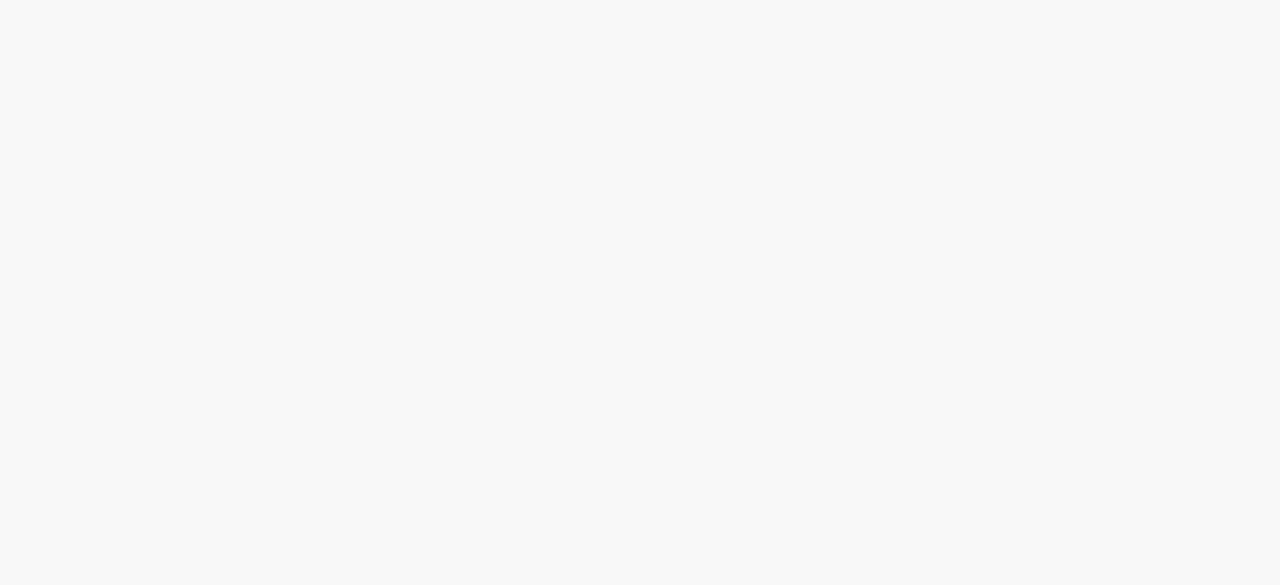 scroll, scrollTop: 0, scrollLeft: 0, axis: both 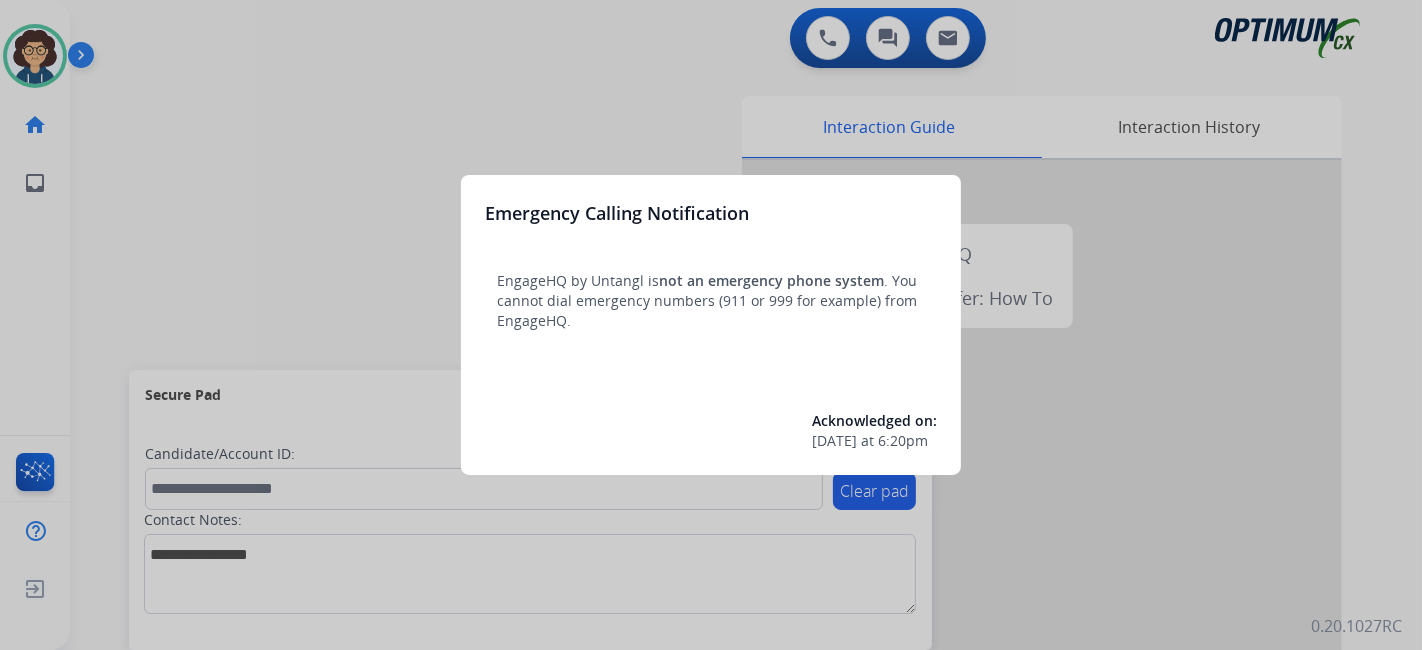 click at bounding box center (711, 325) 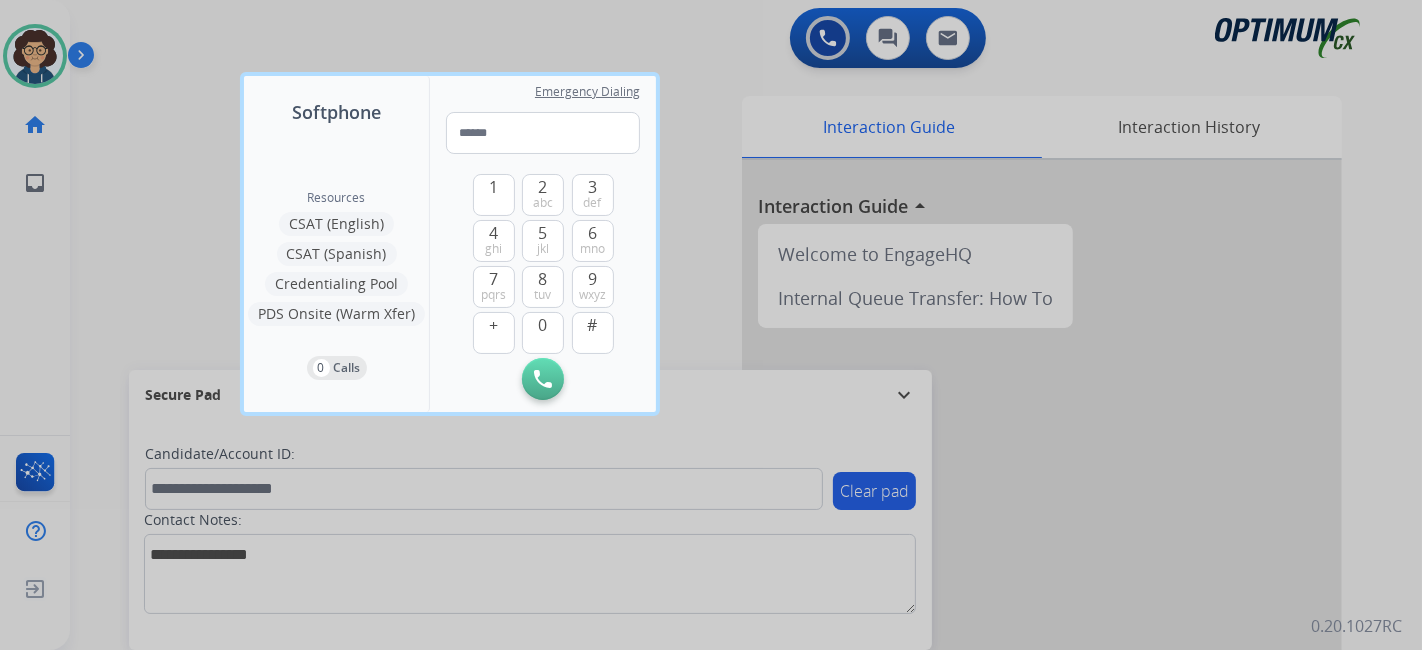 click at bounding box center [711, 325] 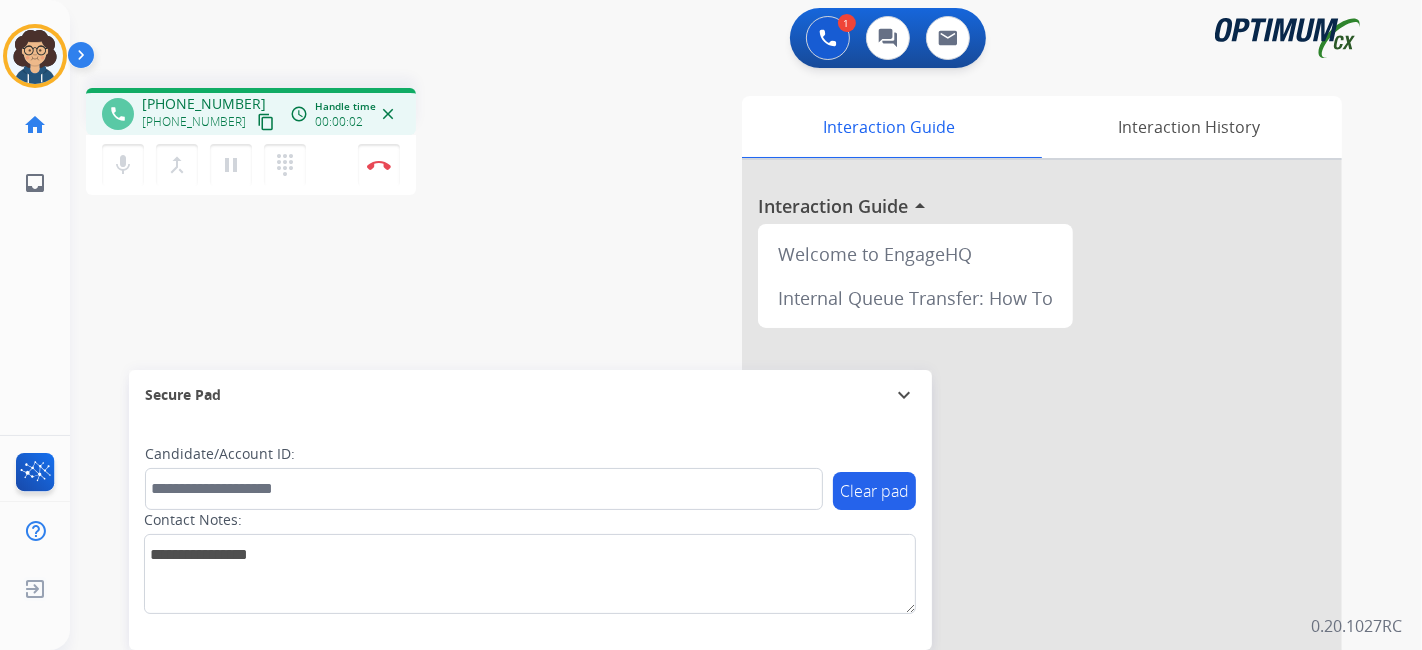 click on "content_copy" at bounding box center [266, 122] 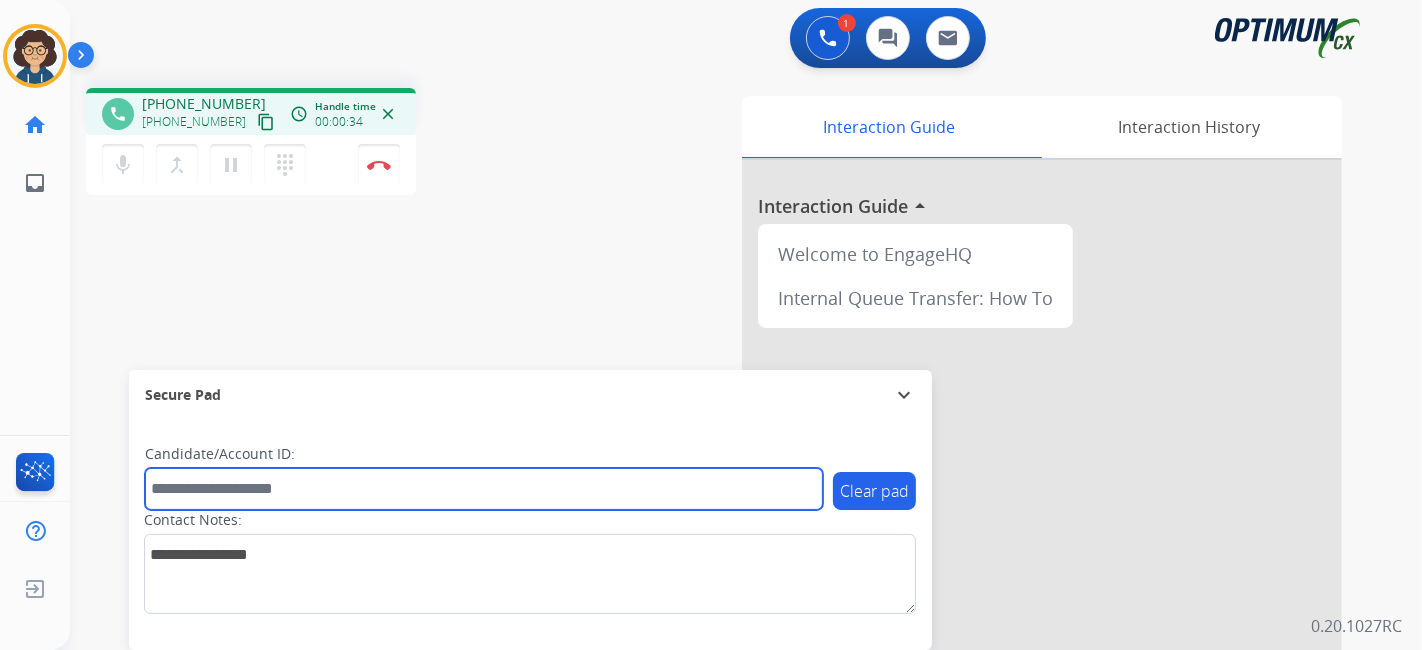 click at bounding box center (484, 489) 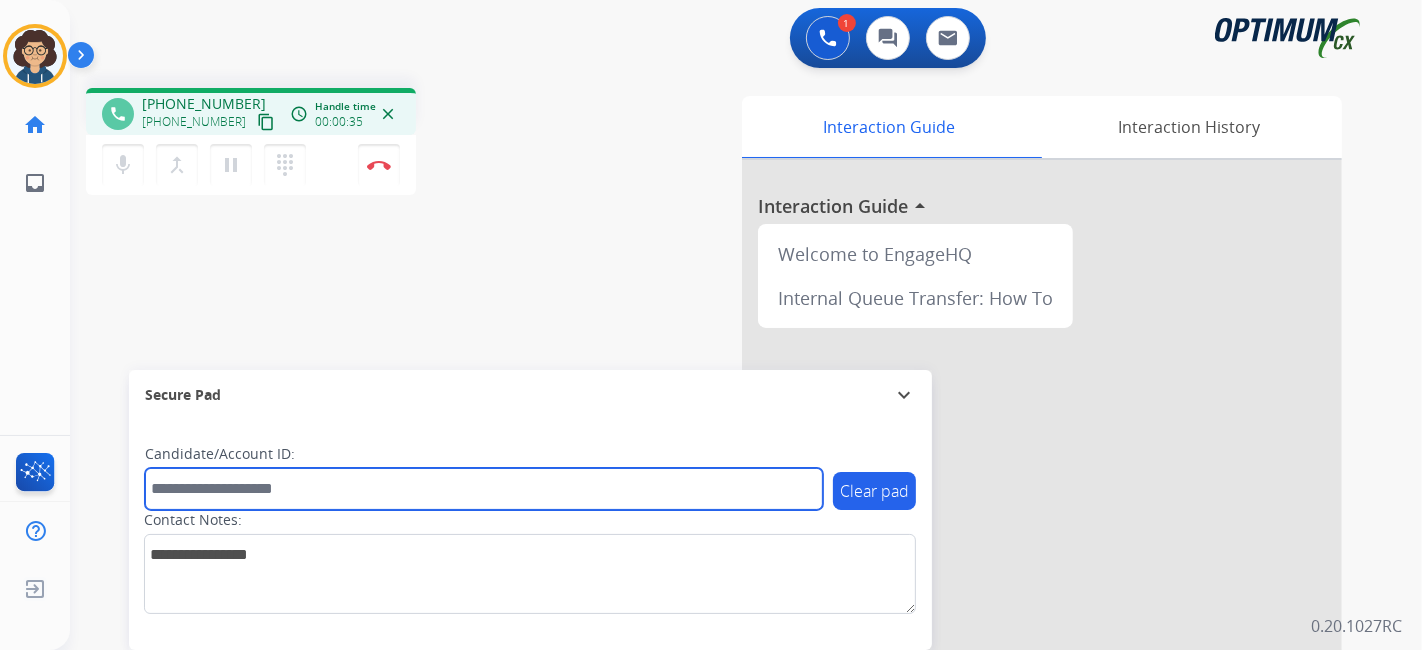 paste on "*******" 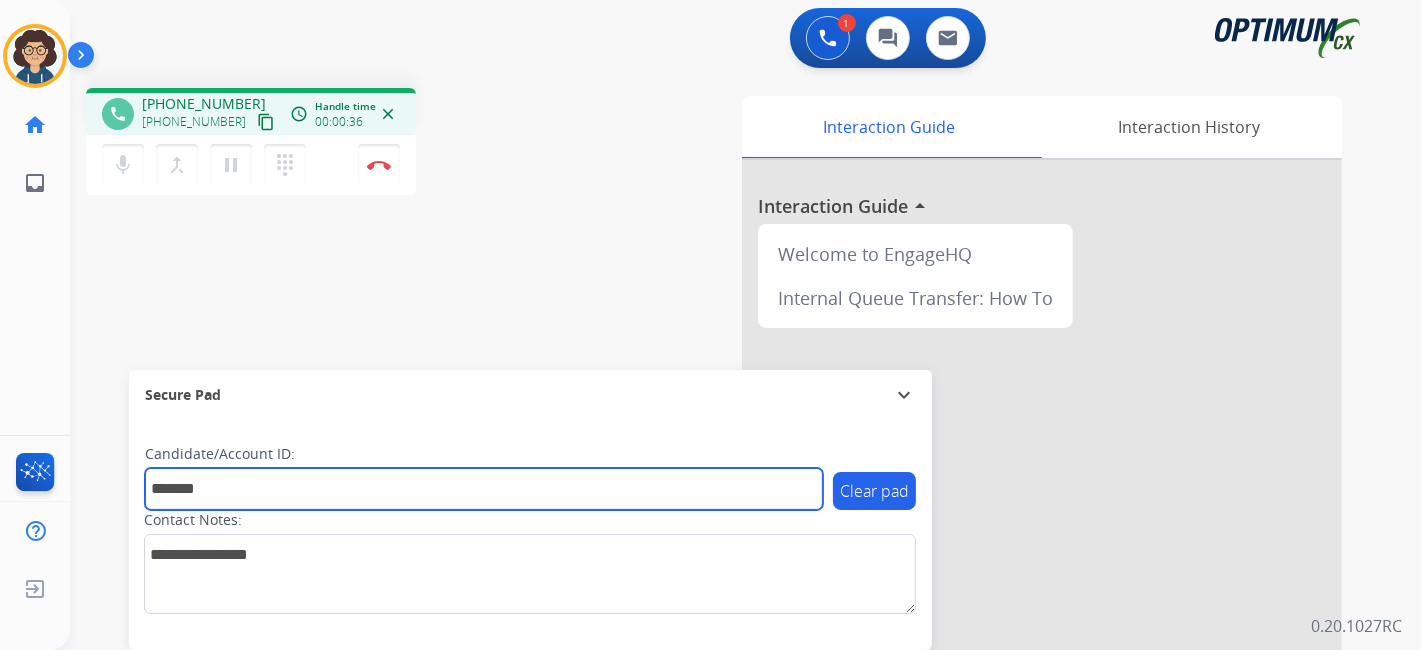 type on "*******" 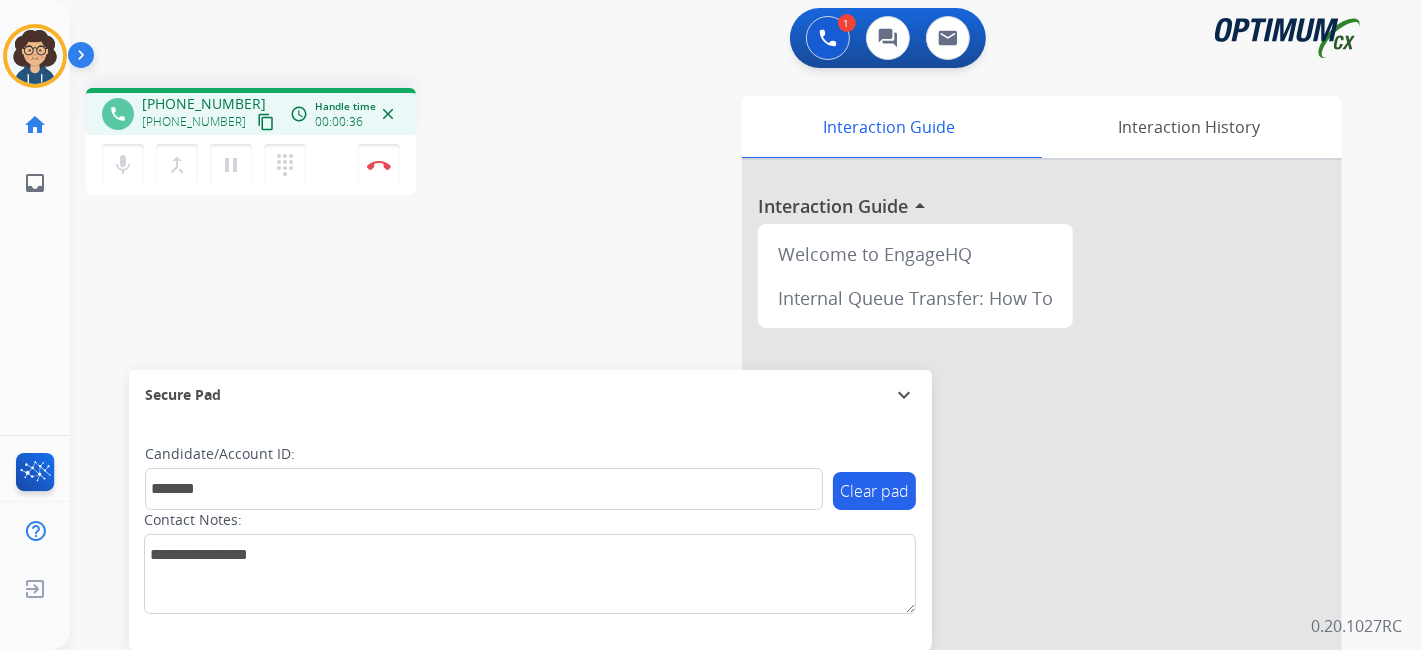click on "phone [PHONE_NUMBER] [PHONE_NUMBER] content_copy access_time Call metrics Queue   00:12 Hold   00:00 Talk   00:37 Total   00:48 Handle time 00:00:36 close mic Mute merge_type Bridge pause Hold dialpad Dialpad Disconnect swap_horiz Break voice bridge close_fullscreen Connect 3-Way Call merge_type Separate 3-Way Call  Interaction Guide   Interaction History  Interaction Guide arrow_drop_up  Welcome to EngageHQ   Internal Queue Transfer: How To  Secure Pad expand_more Clear pad Candidate/Account ID: ******* Contact Notes:" at bounding box center [722, 489] 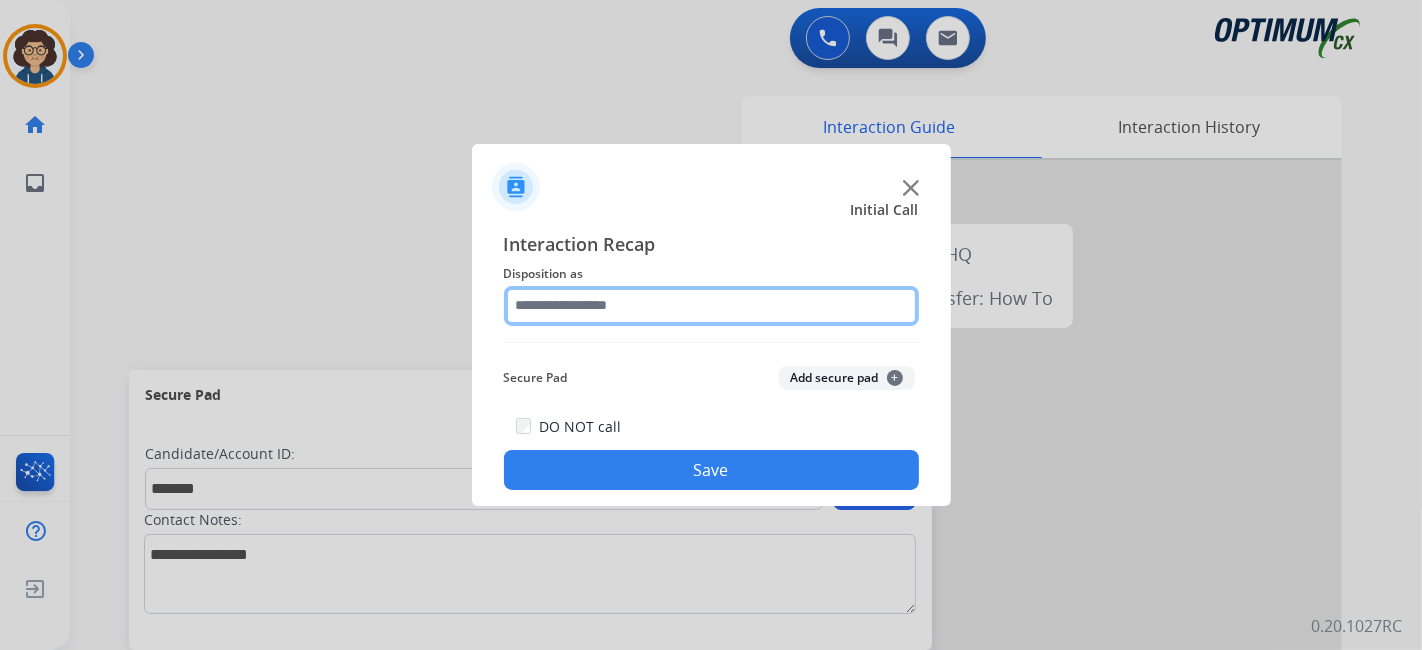 click 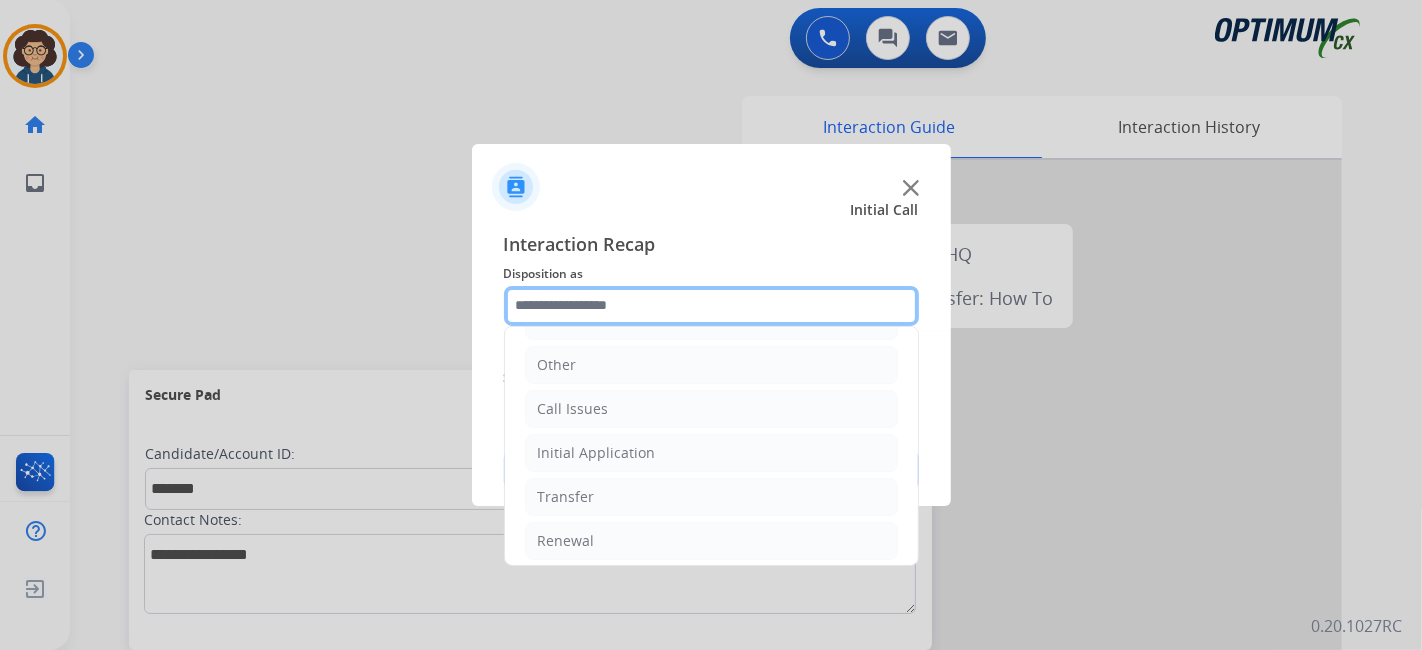 scroll, scrollTop: 131, scrollLeft: 0, axis: vertical 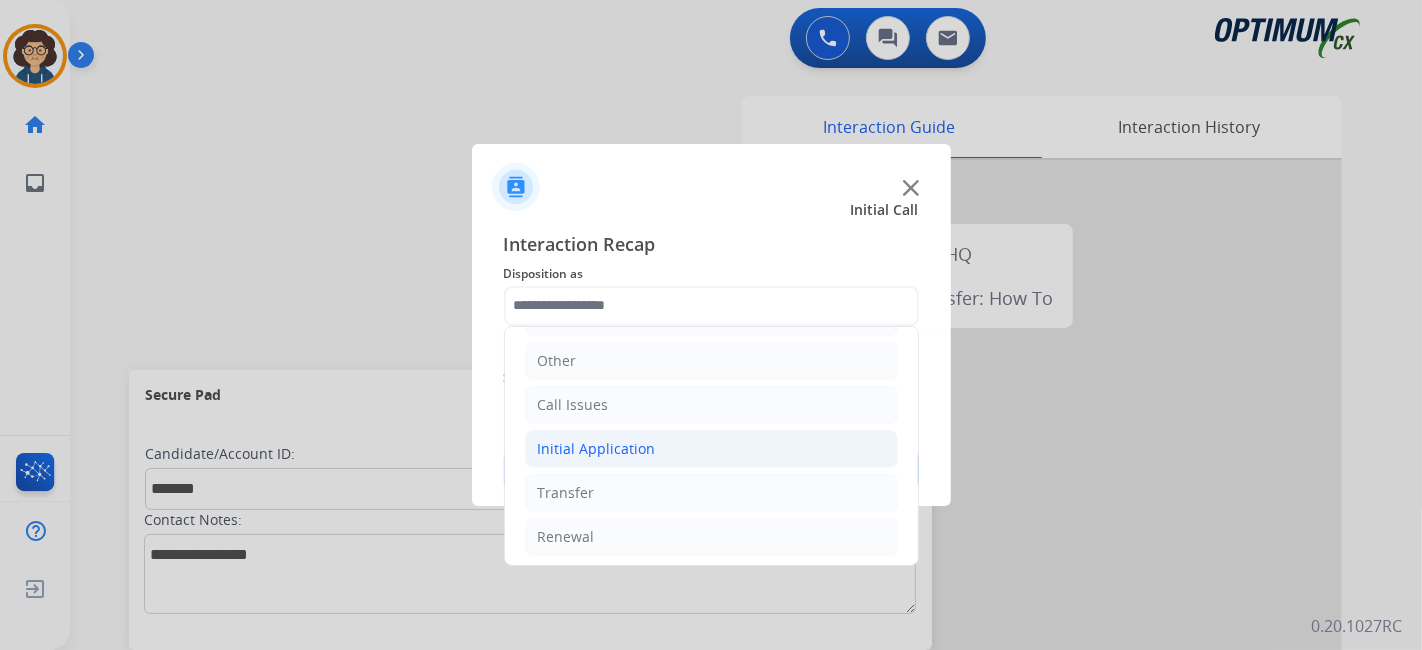 click on "Initial Application" 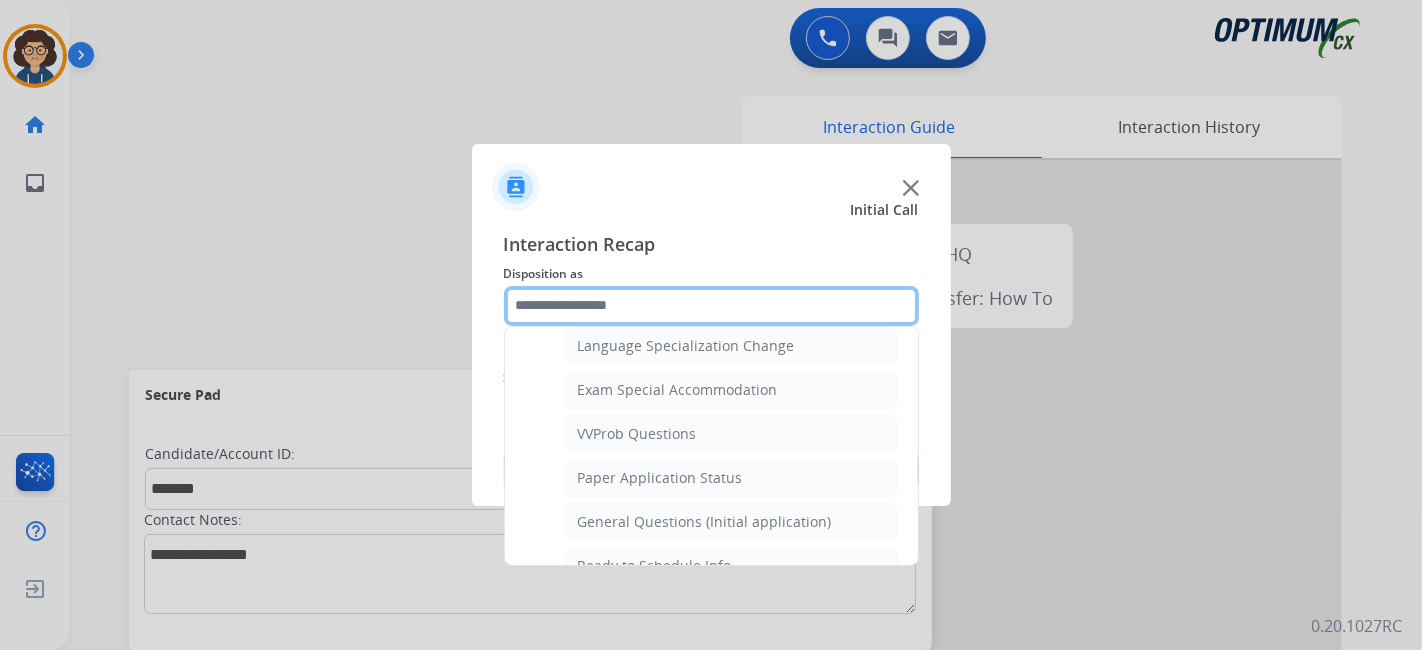 scroll, scrollTop: 1016, scrollLeft: 0, axis: vertical 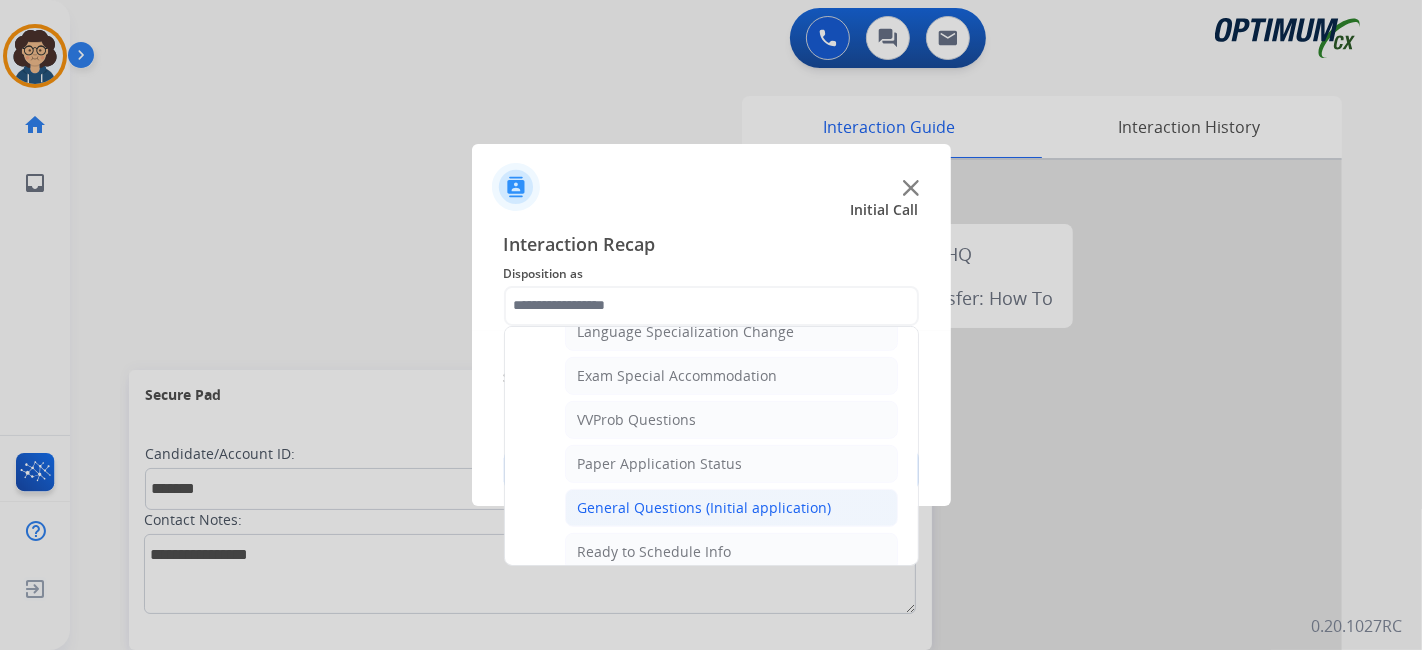click on "General Questions (Initial application)" 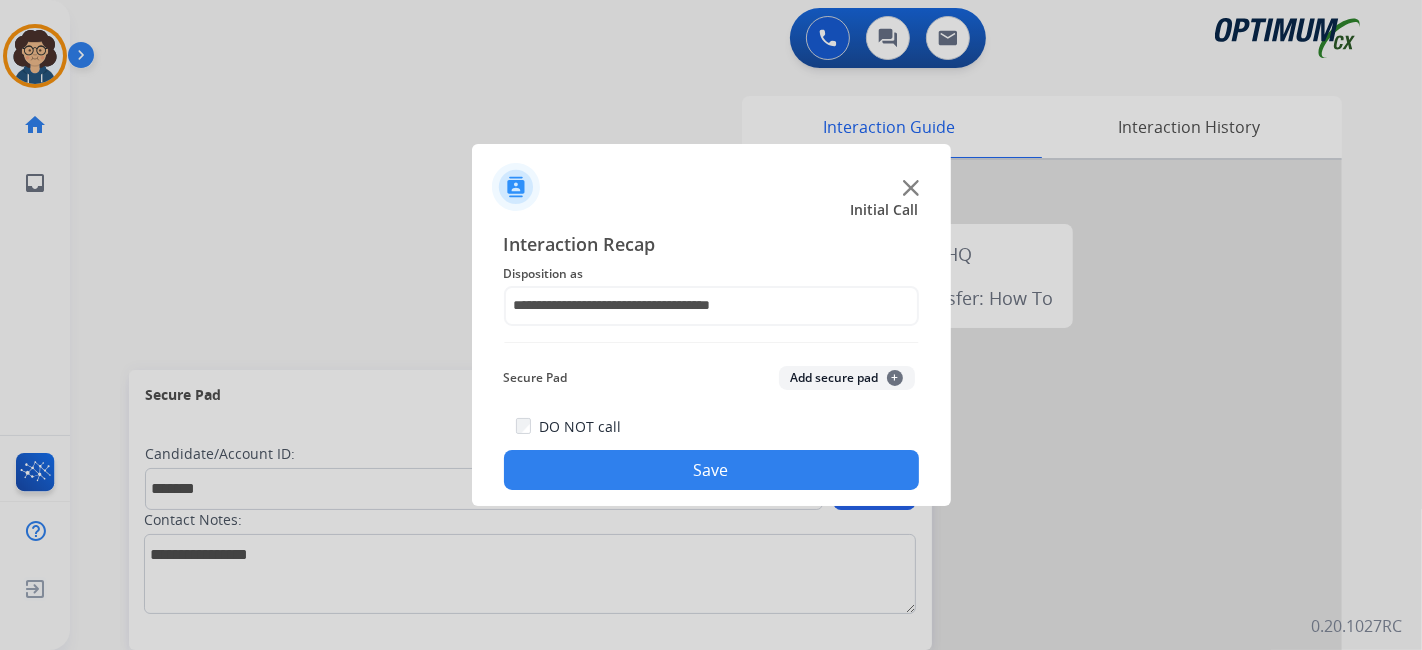 click on "Add secure pad  +" 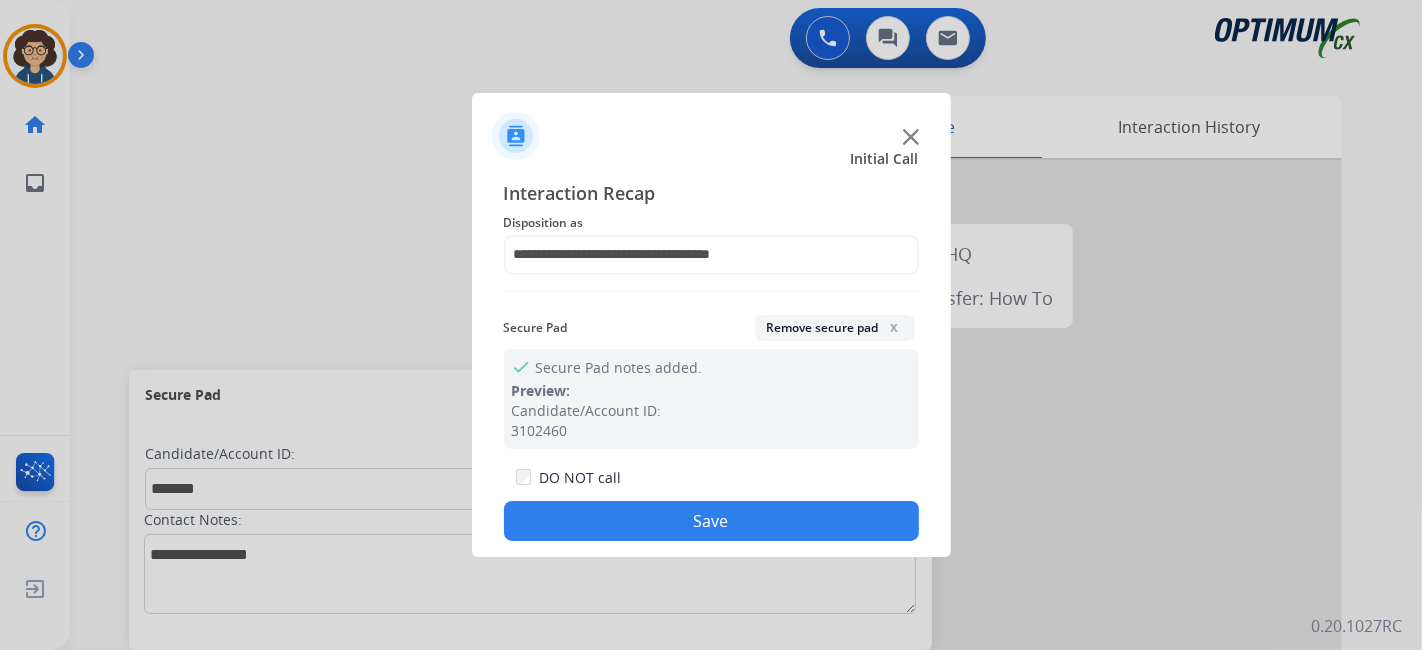 click on "Save" 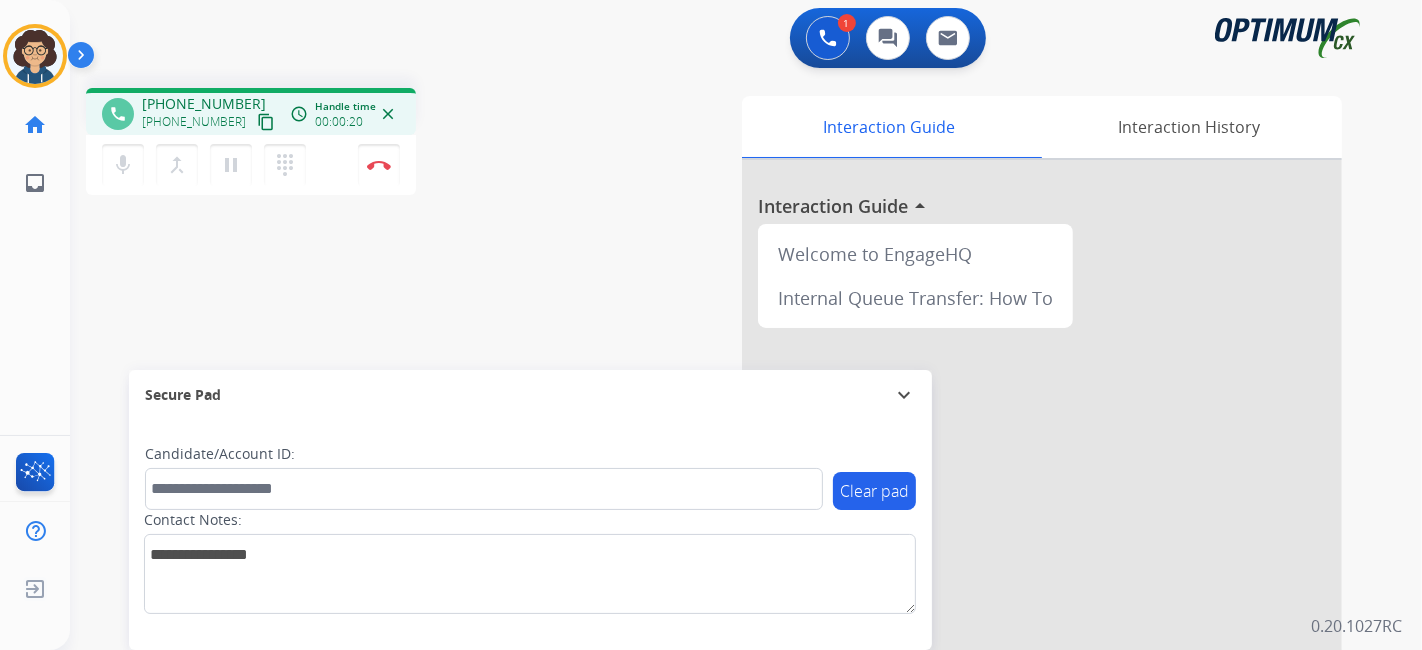 click on "content_copy" at bounding box center [266, 122] 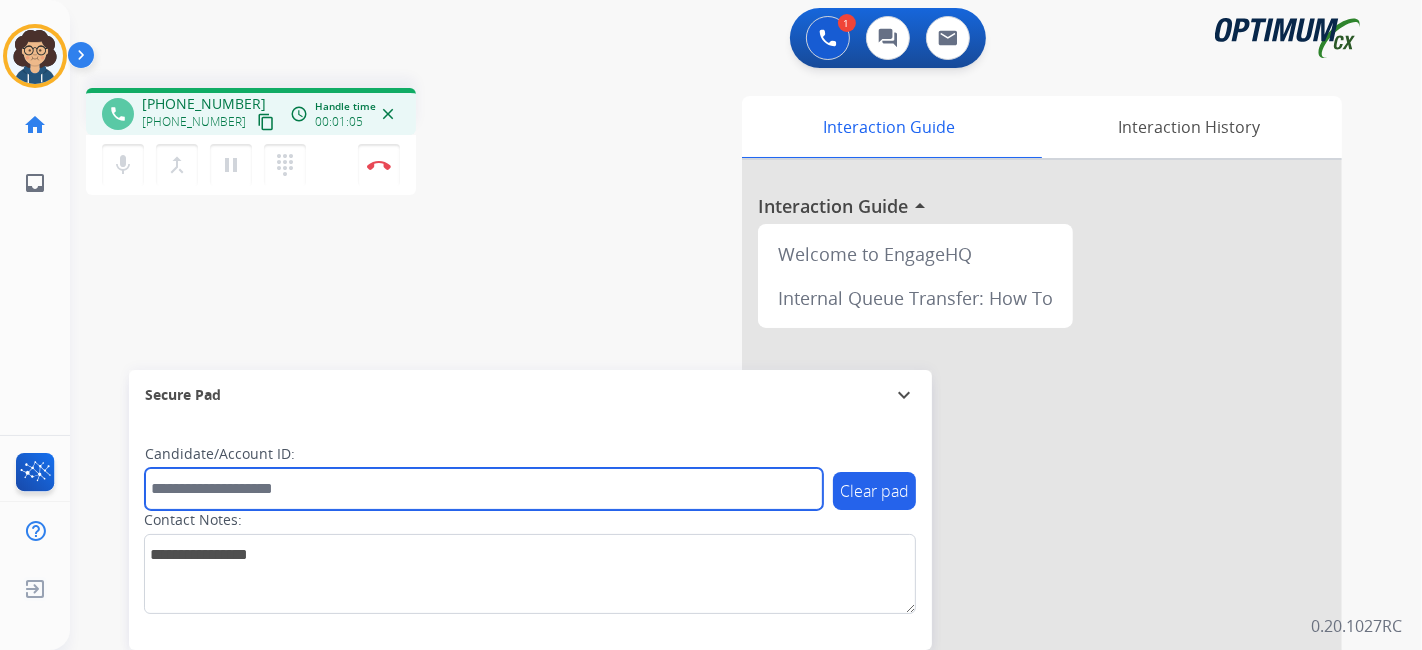 click at bounding box center (484, 489) 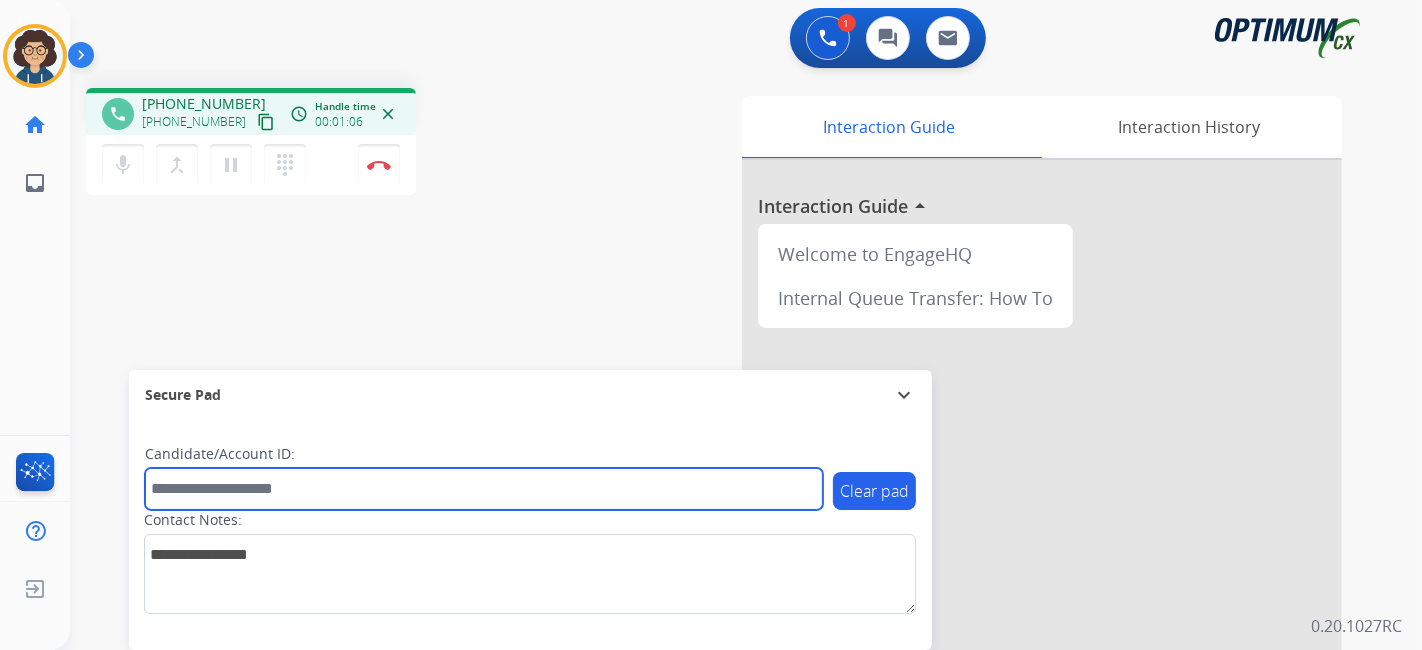 paste on "*******" 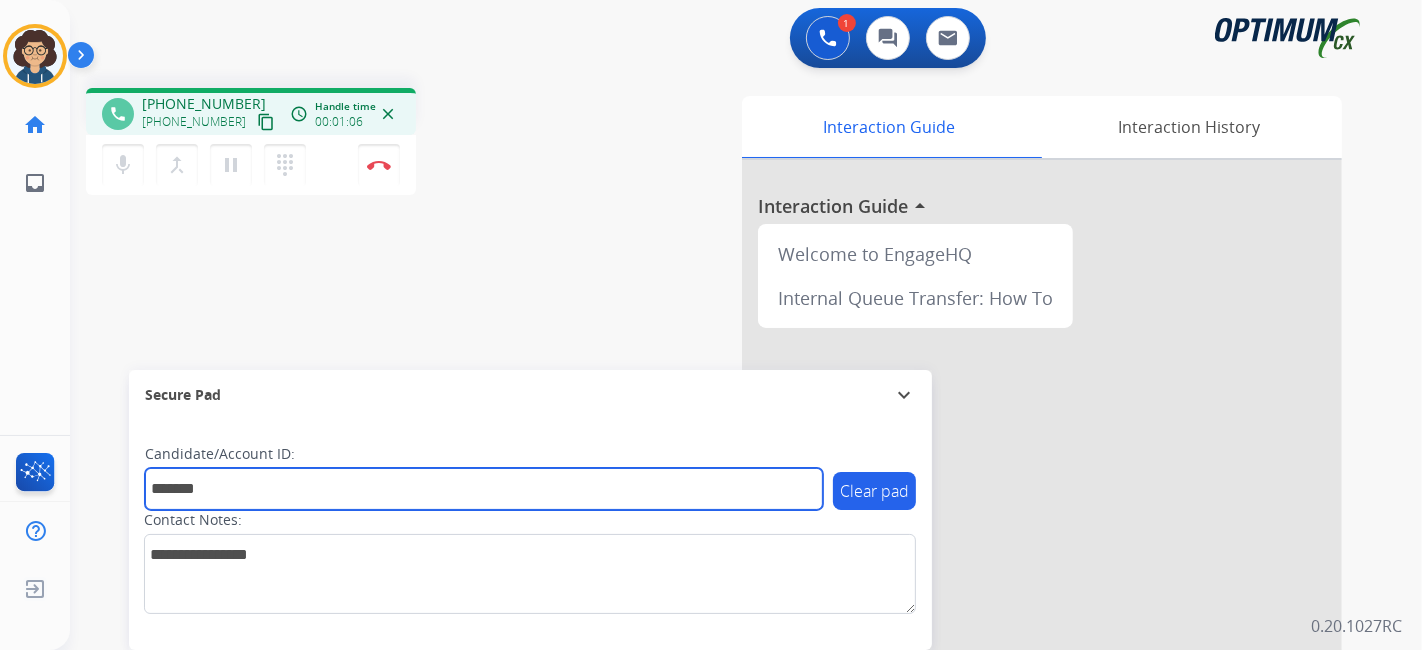 type on "*******" 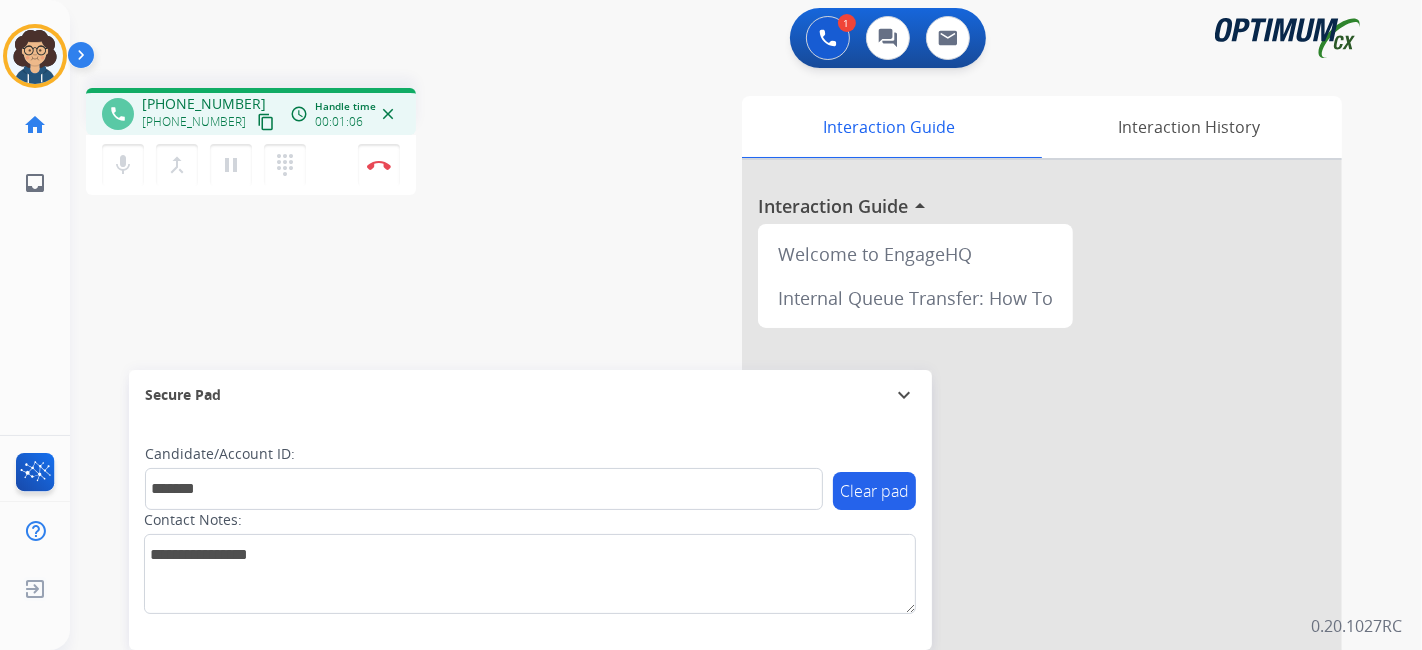 drag, startPoint x: 460, startPoint y: 314, endPoint x: 455, endPoint y: 4, distance: 310.0403 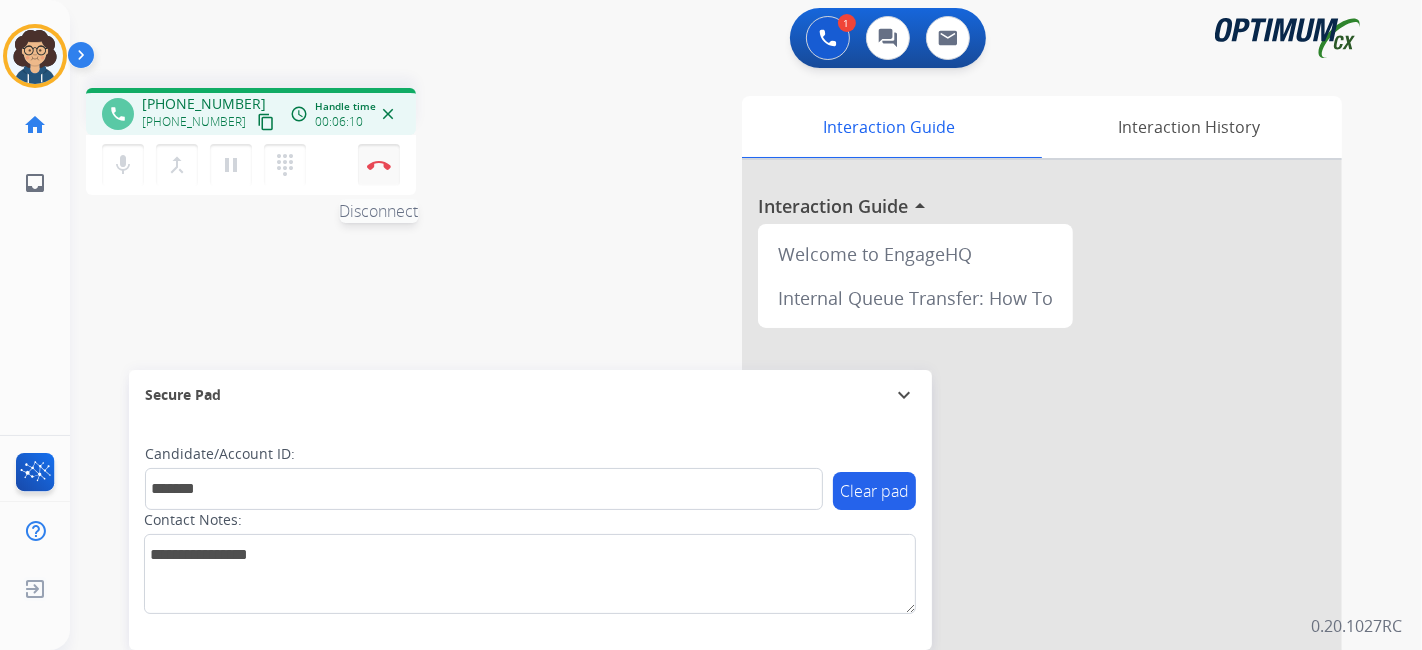 click at bounding box center [379, 165] 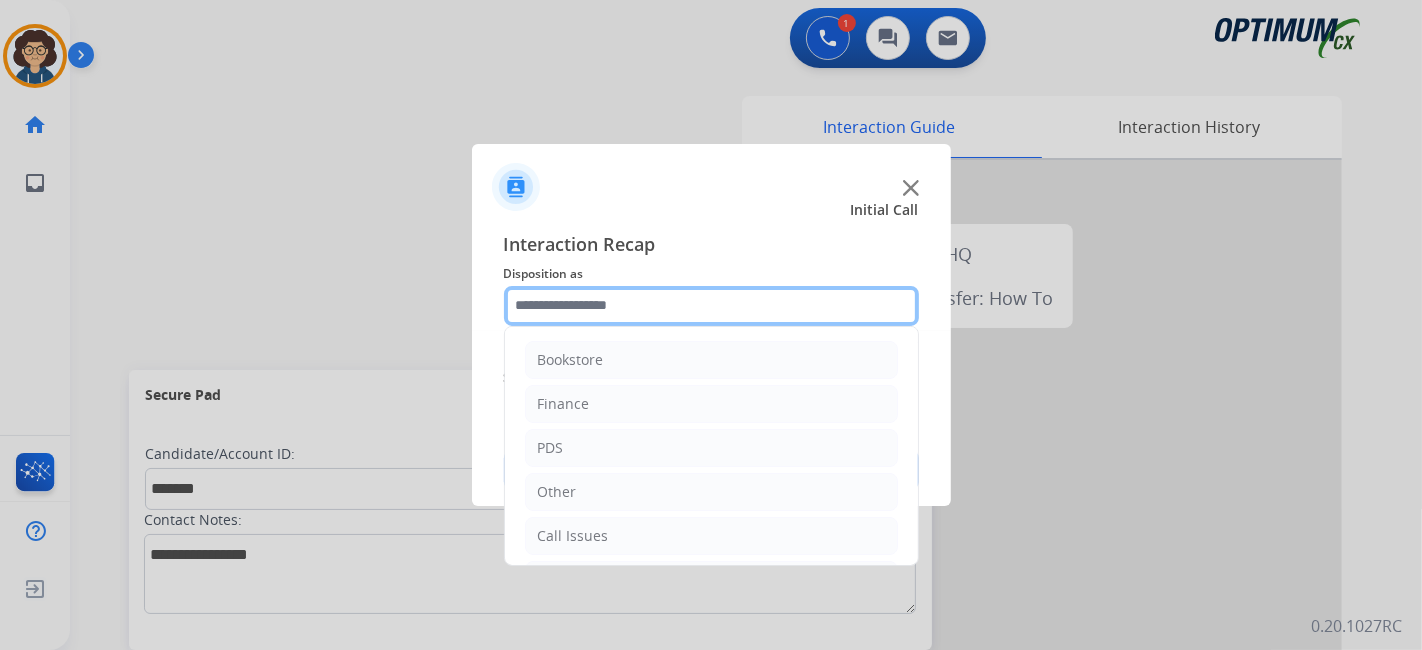click 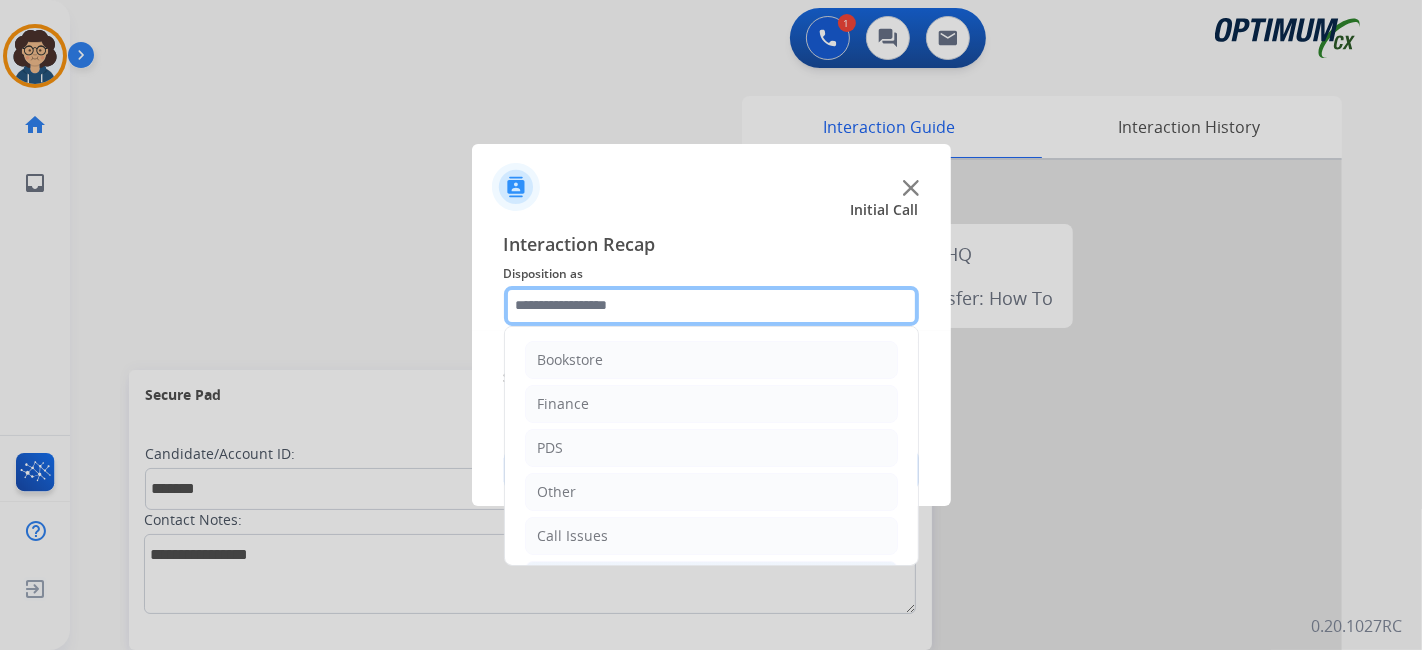 scroll, scrollTop: 131, scrollLeft: 0, axis: vertical 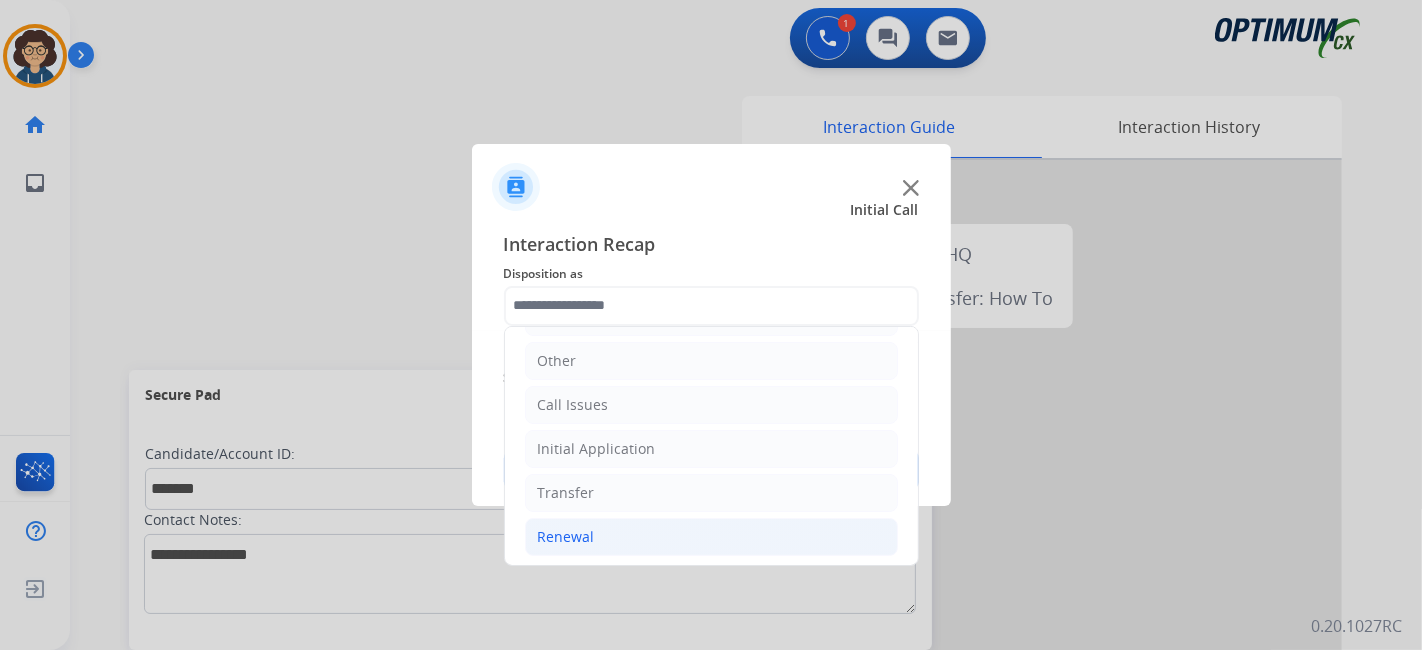 click on "Renewal" 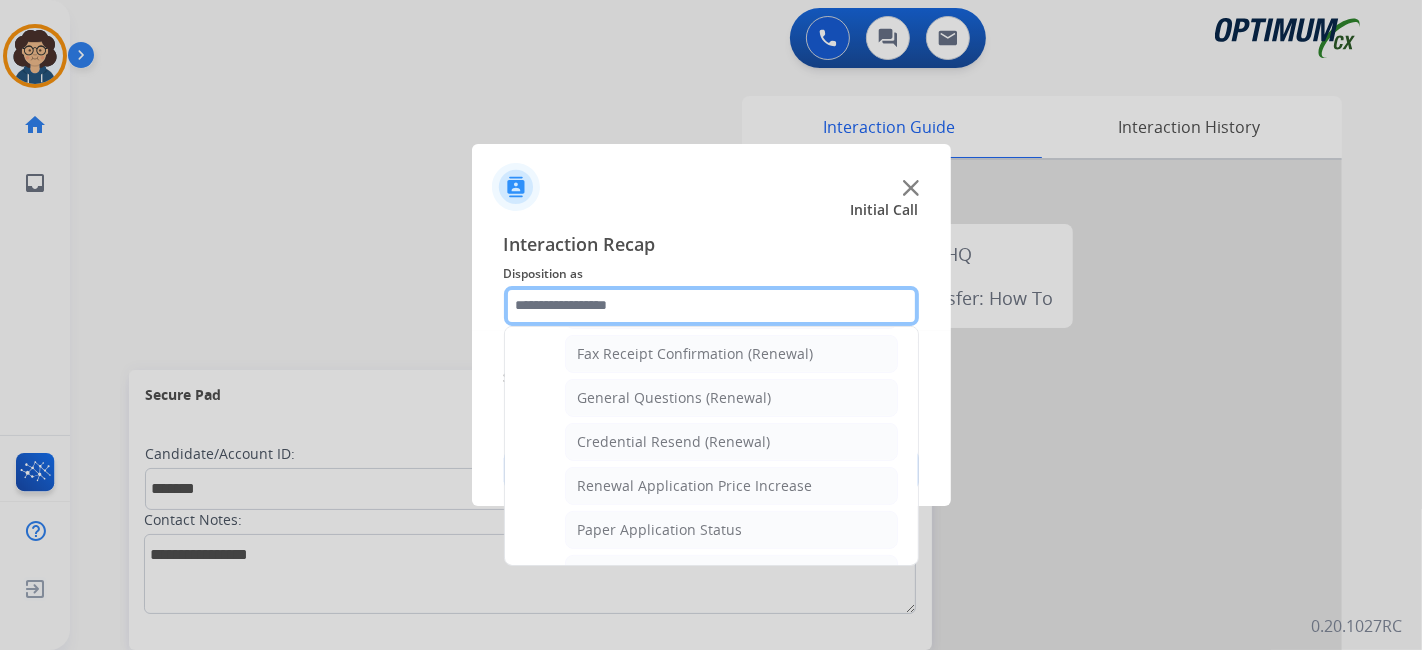 scroll, scrollTop: 571, scrollLeft: 0, axis: vertical 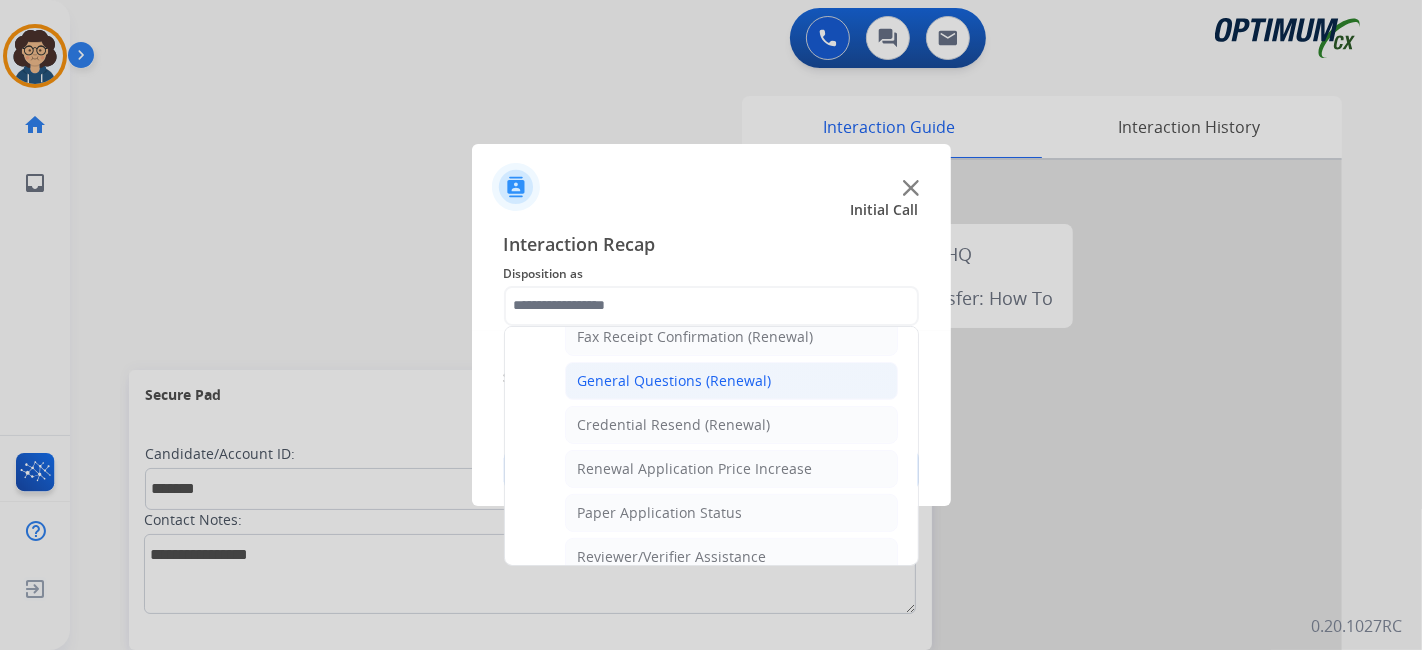 click on "General Questions (Renewal)" 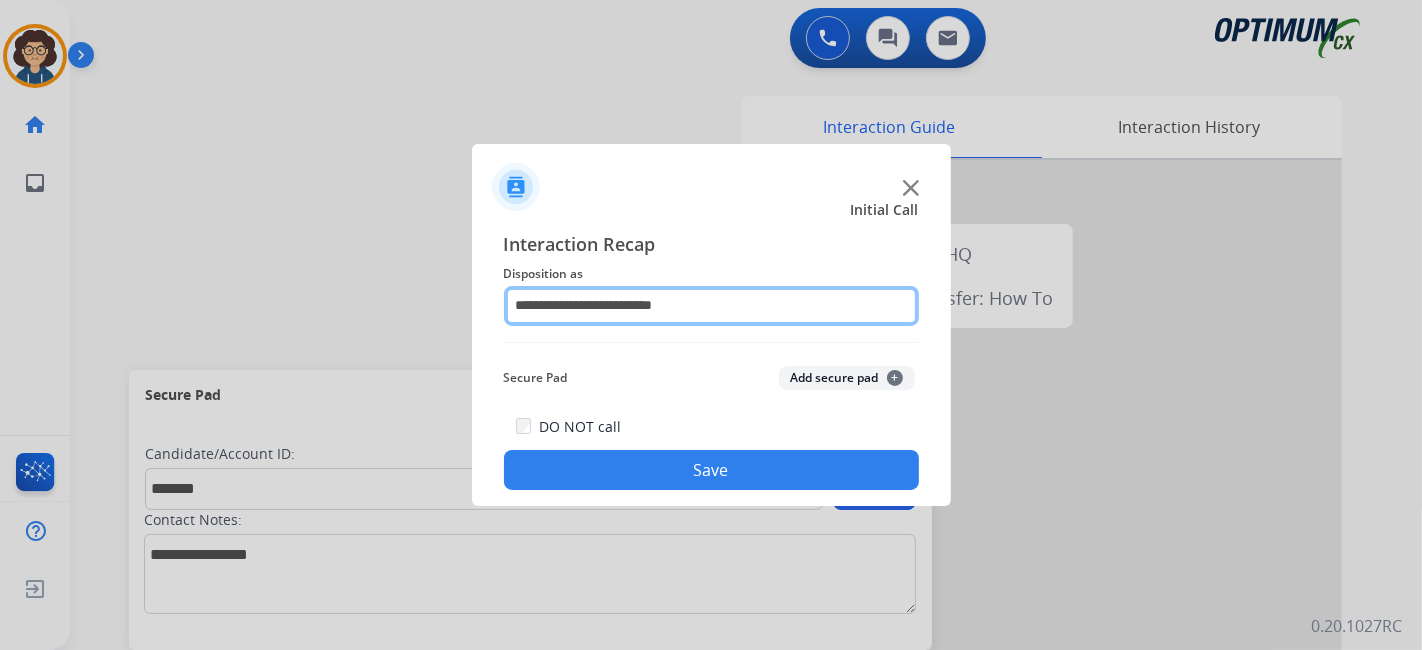 click on "**********" 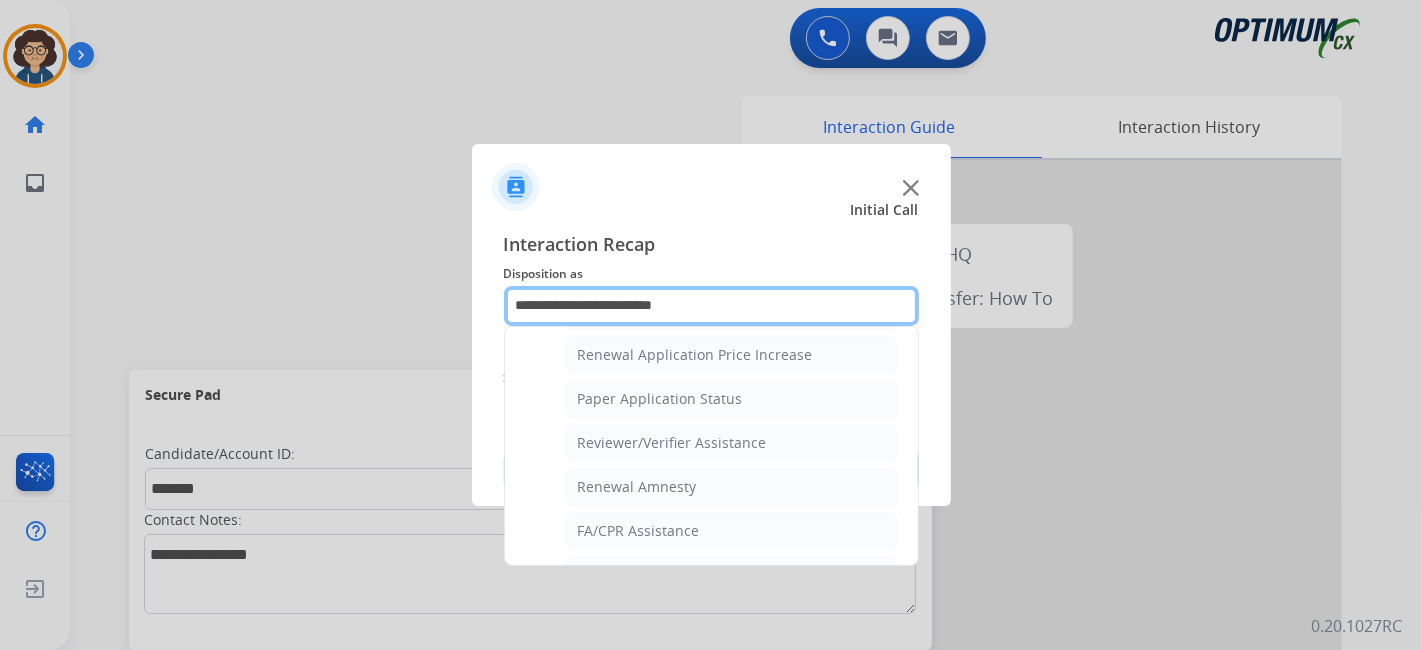 scroll, scrollTop: 717, scrollLeft: 0, axis: vertical 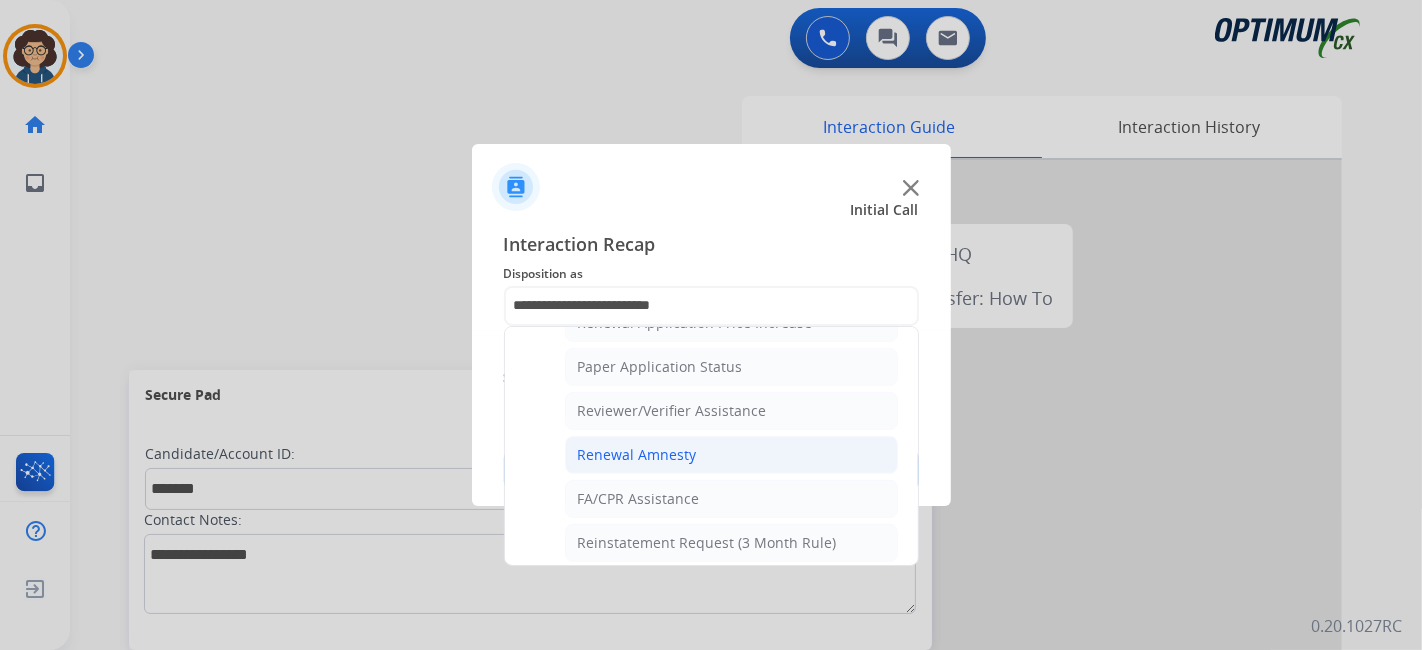 click on "Renewal Amnesty" 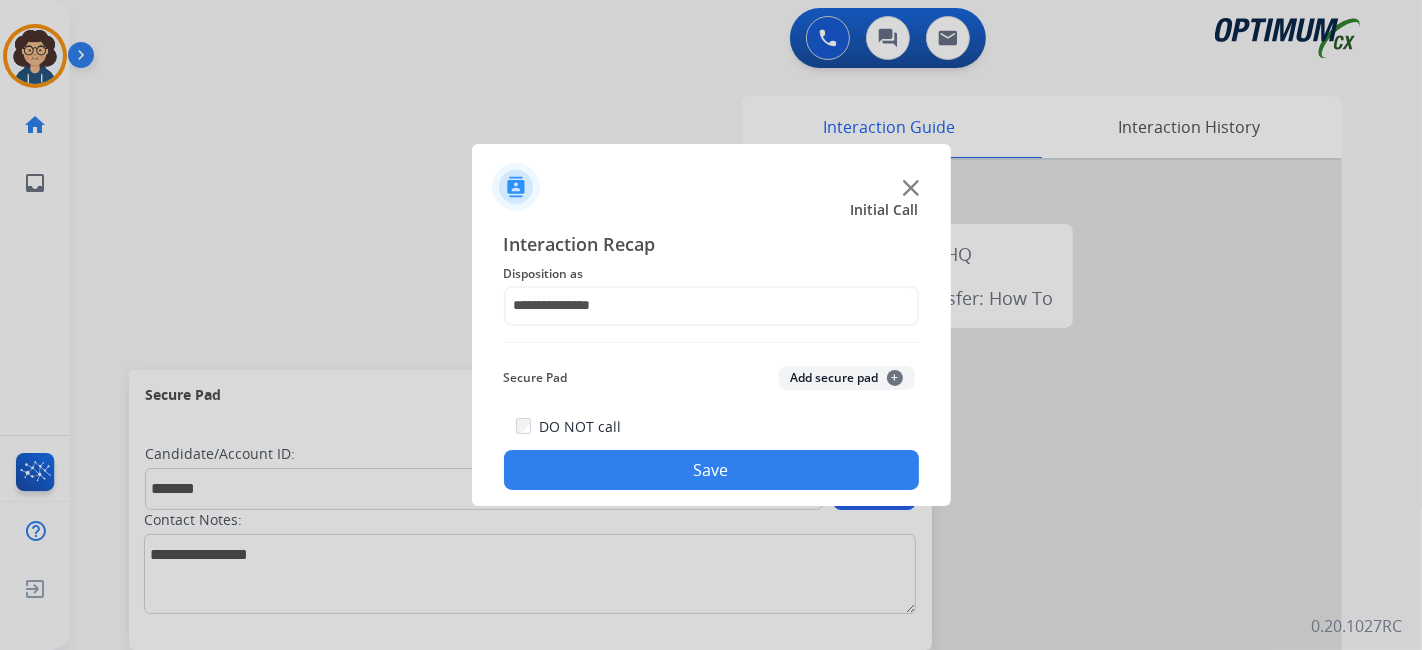 click on "Add secure pad  +" 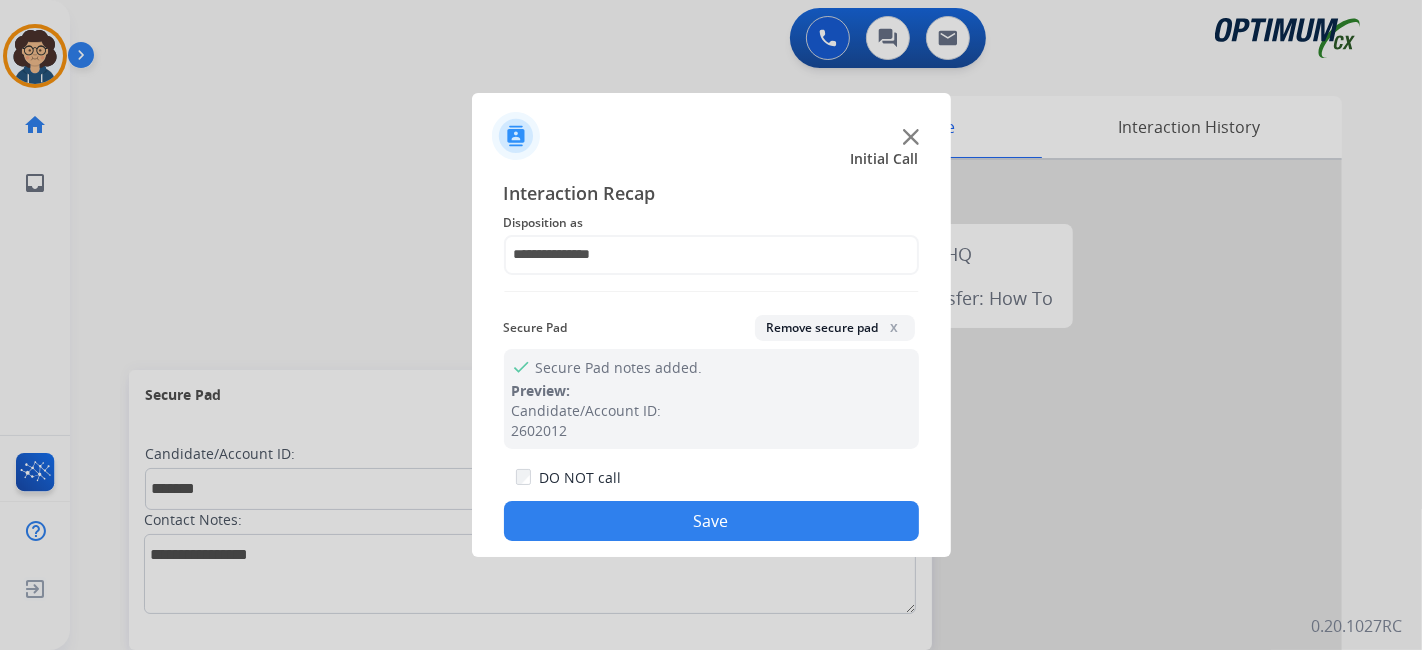 click on "Save" 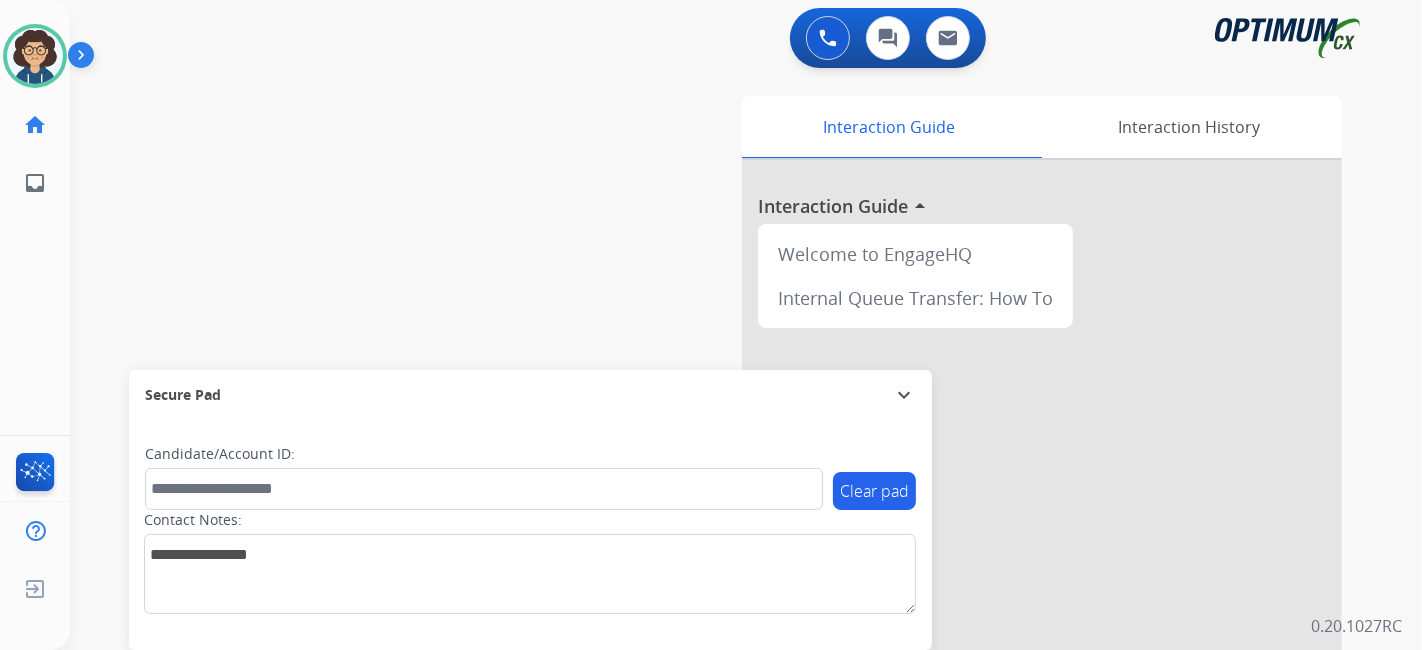 click on "swap_horiz Break voice bridge close_fullscreen Connect 3-Way Call merge_type Separate 3-Way Call  Interaction Guide   Interaction History  Interaction Guide arrow_drop_up  Welcome to EngageHQ   Internal Queue Transfer: How To  Secure Pad expand_more Clear pad Candidate/Account ID: Contact Notes:" at bounding box center (722, 489) 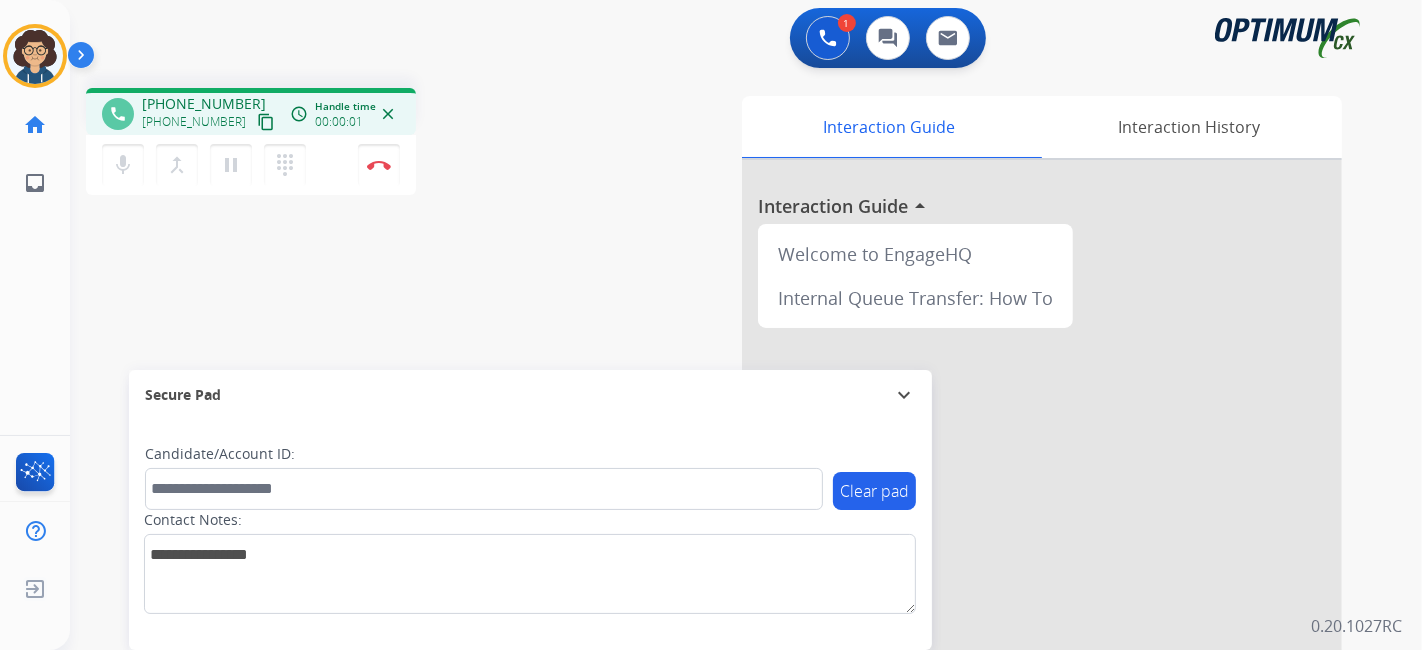 drag, startPoint x: 247, startPoint y: 124, endPoint x: 347, endPoint y: 47, distance: 126.210144 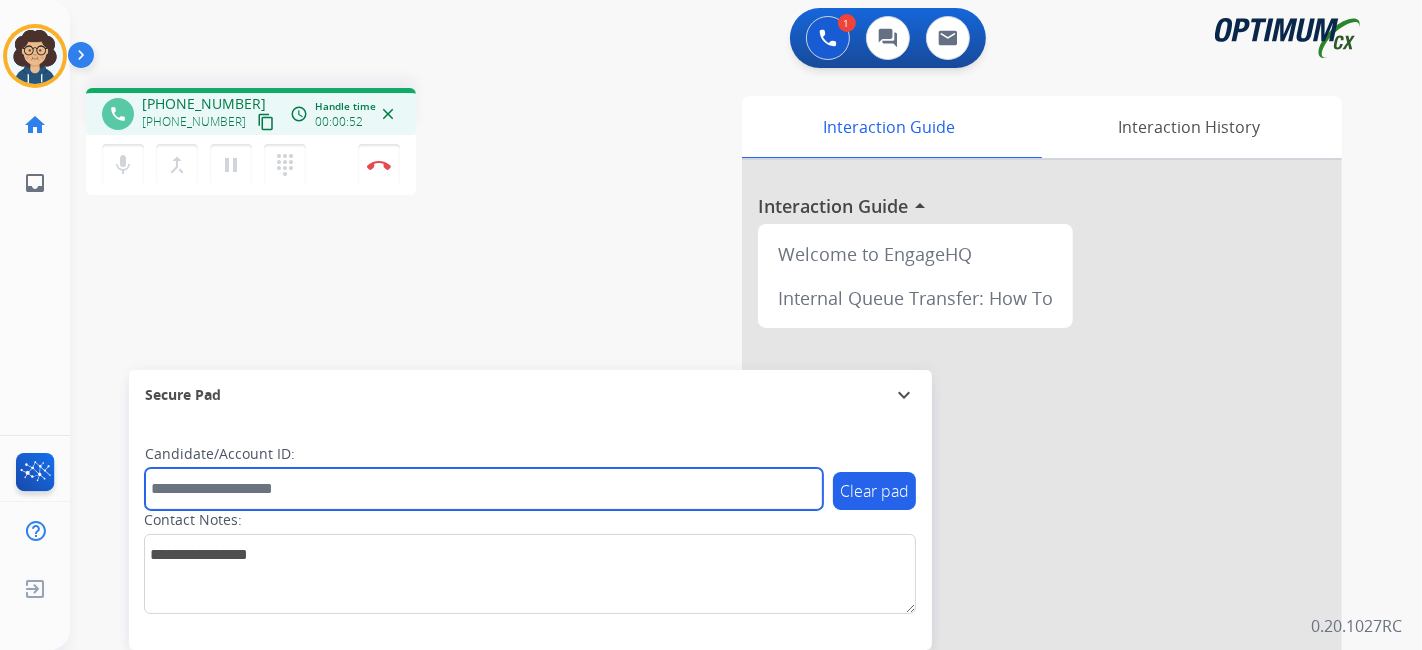 click at bounding box center [484, 489] 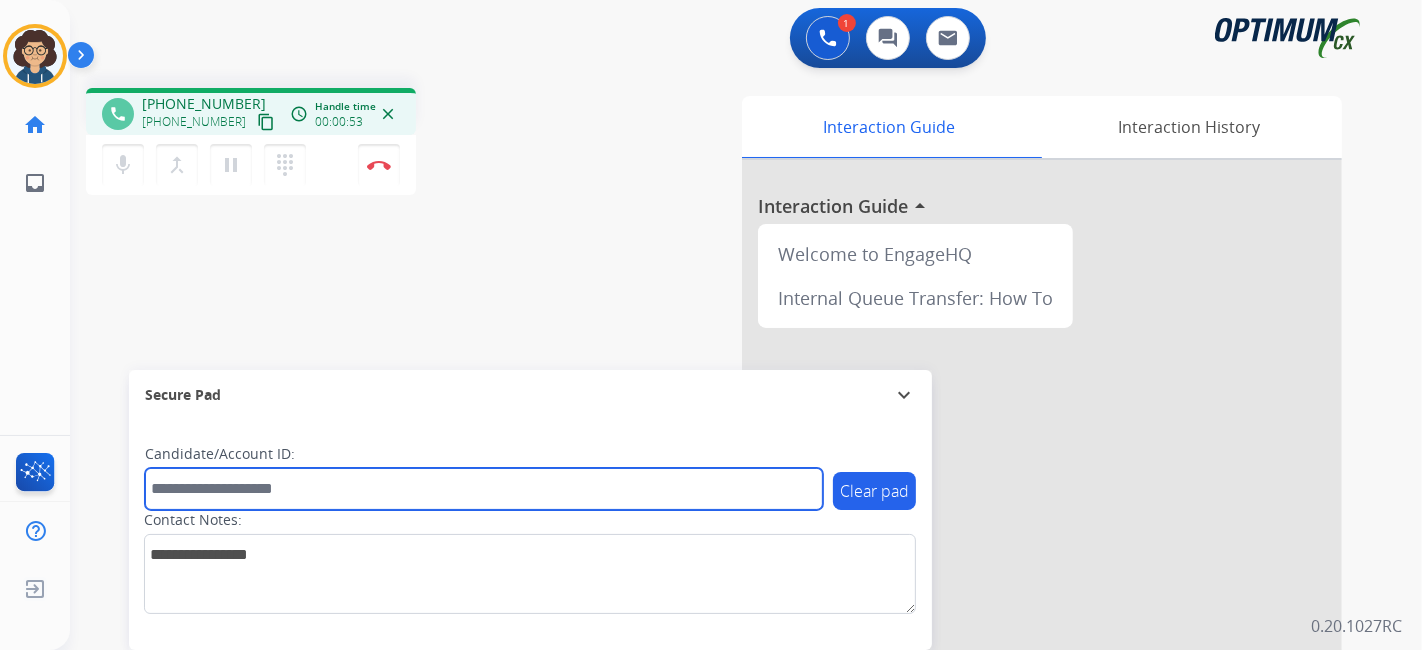paste on "*******" 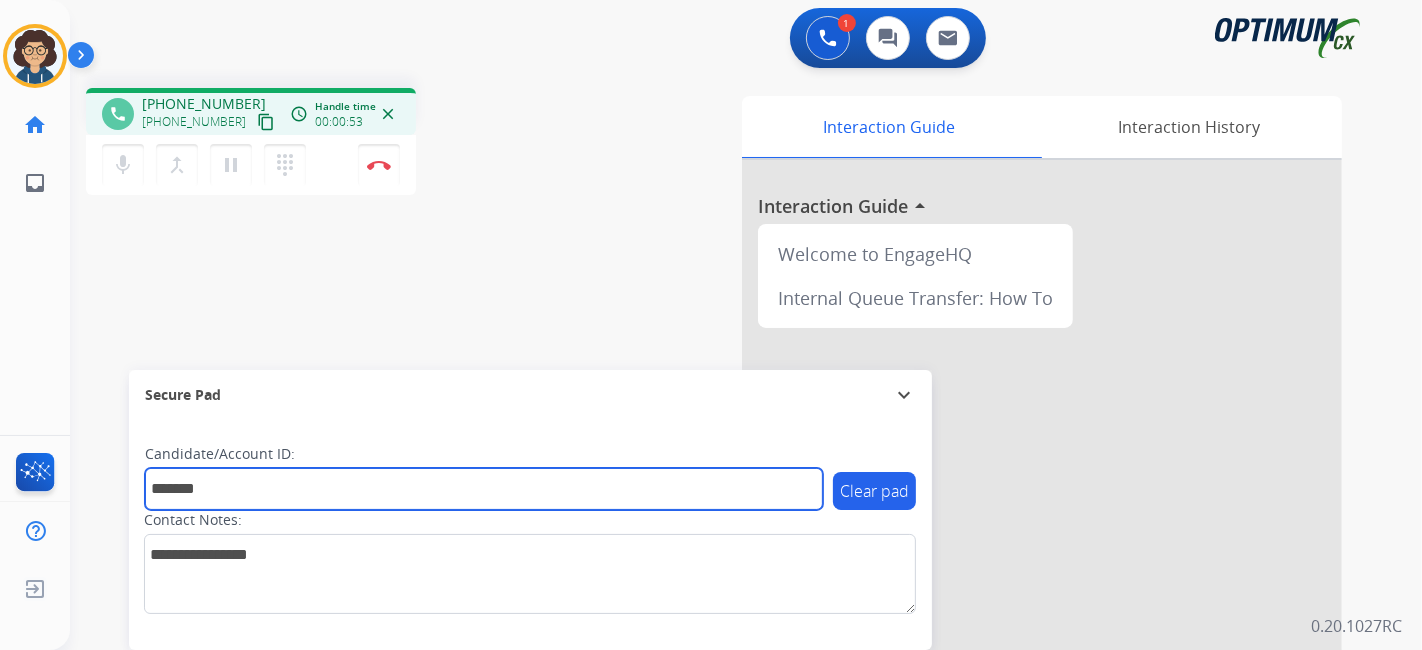 type on "*******" 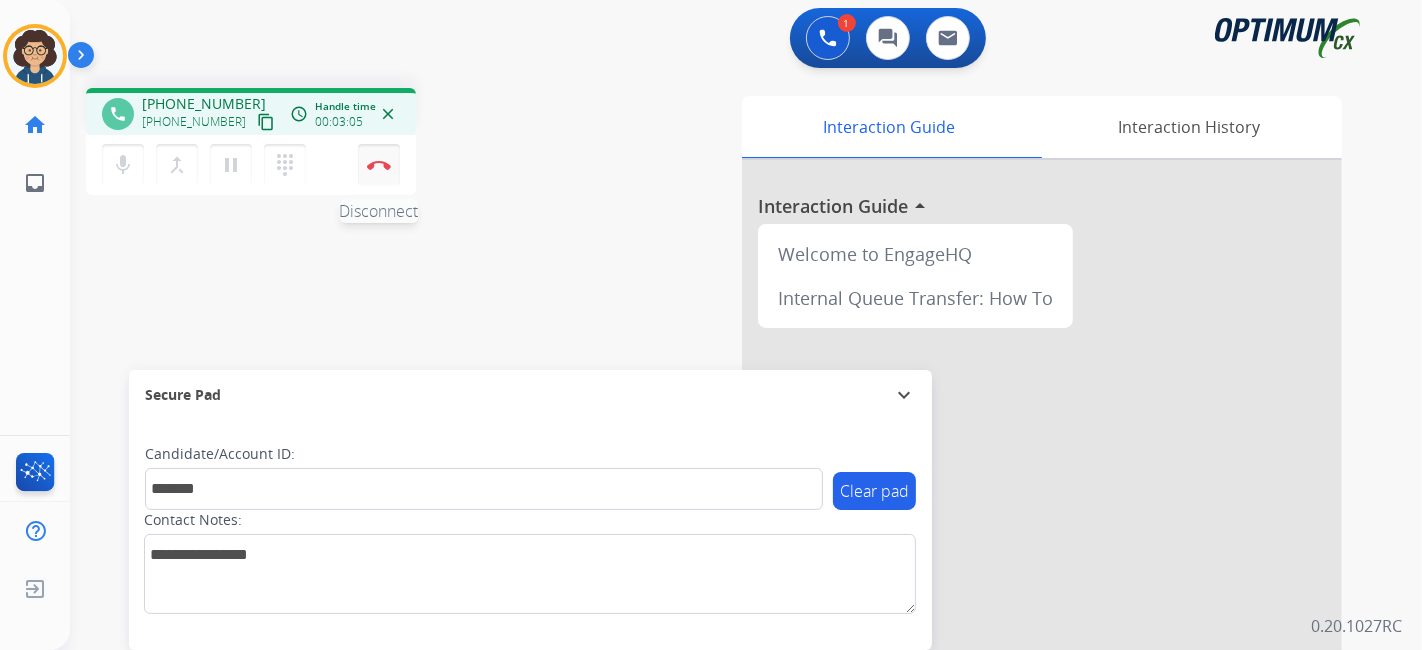 click at bounding box center (379, 165) 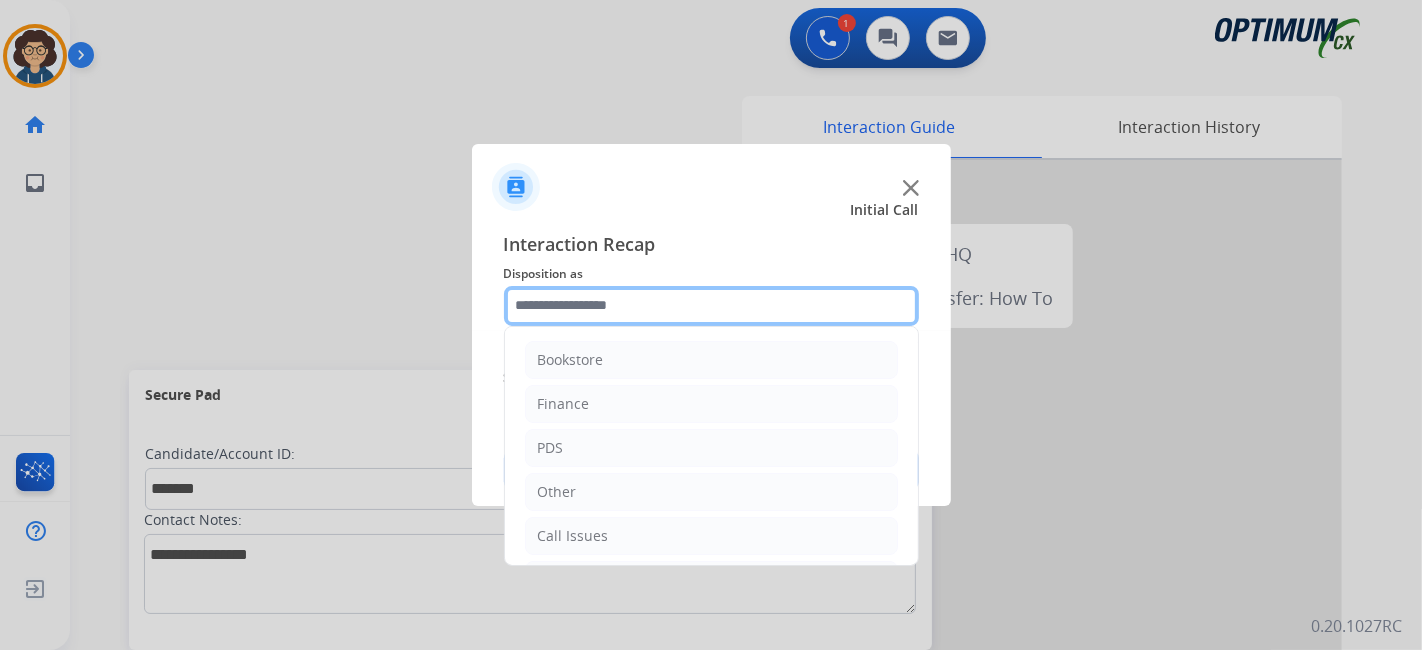 click 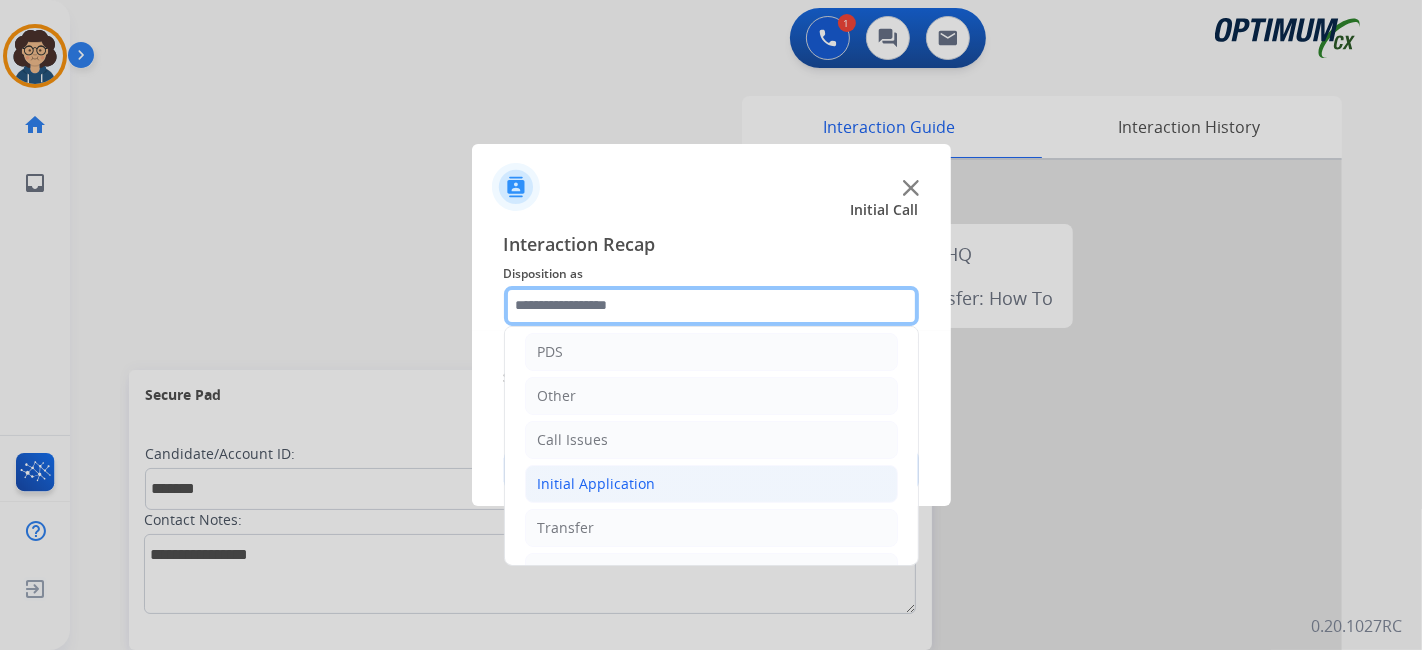 scroll, scrollTop: 131, scrollLeft: 0, axis: vertical 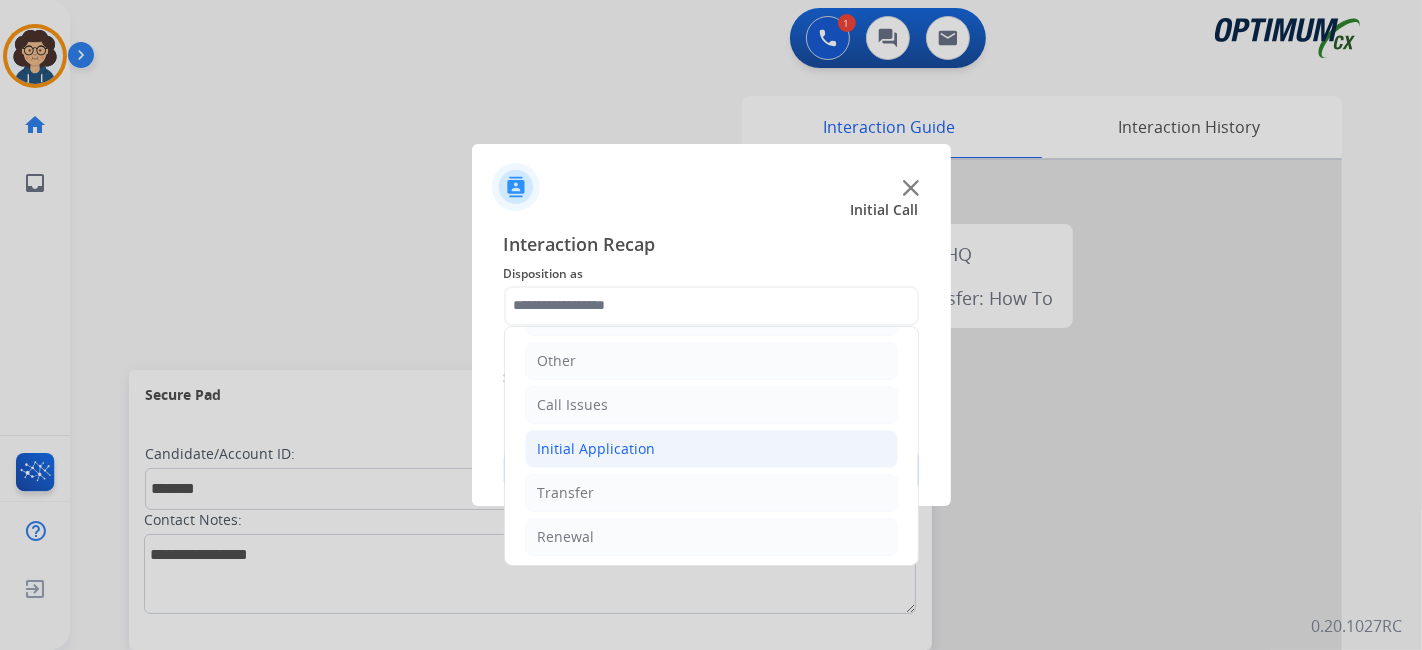 click on "Initial Application" 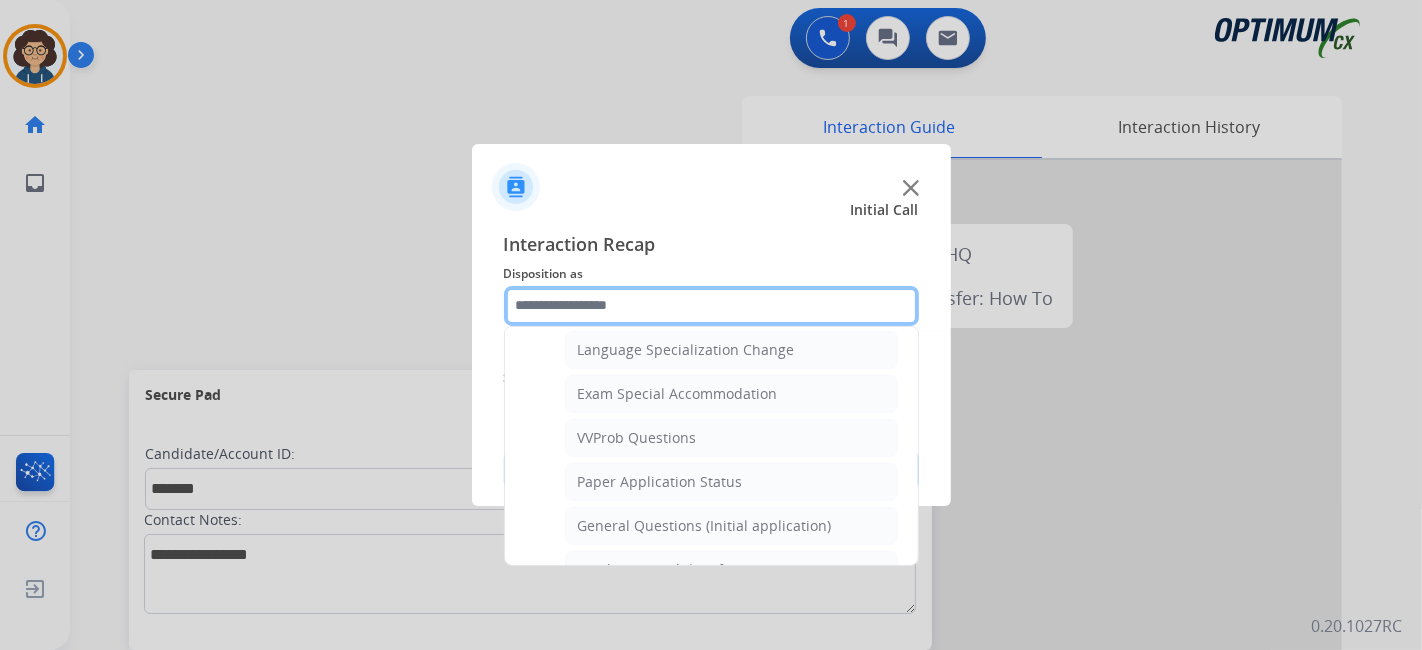scroll, scrollTop: 1020, scrollLeft: 0, axis: vertical 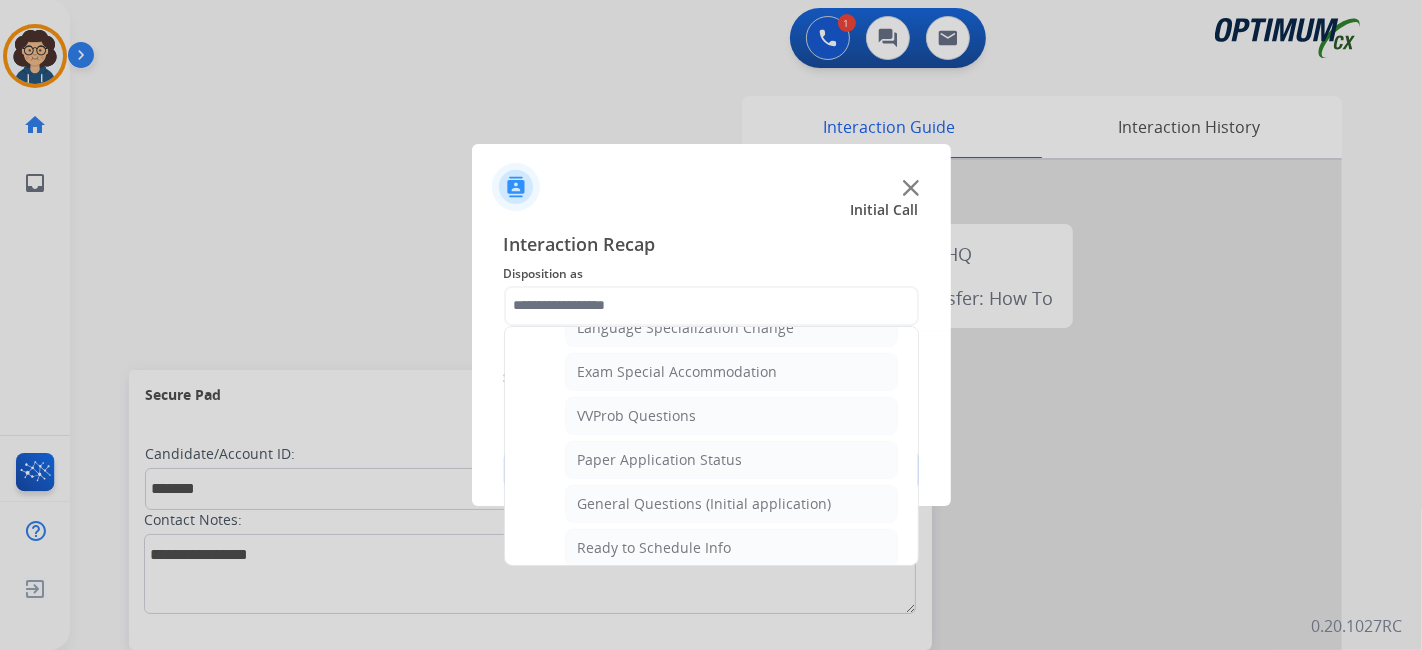 click on "General Questions (Initial application)" 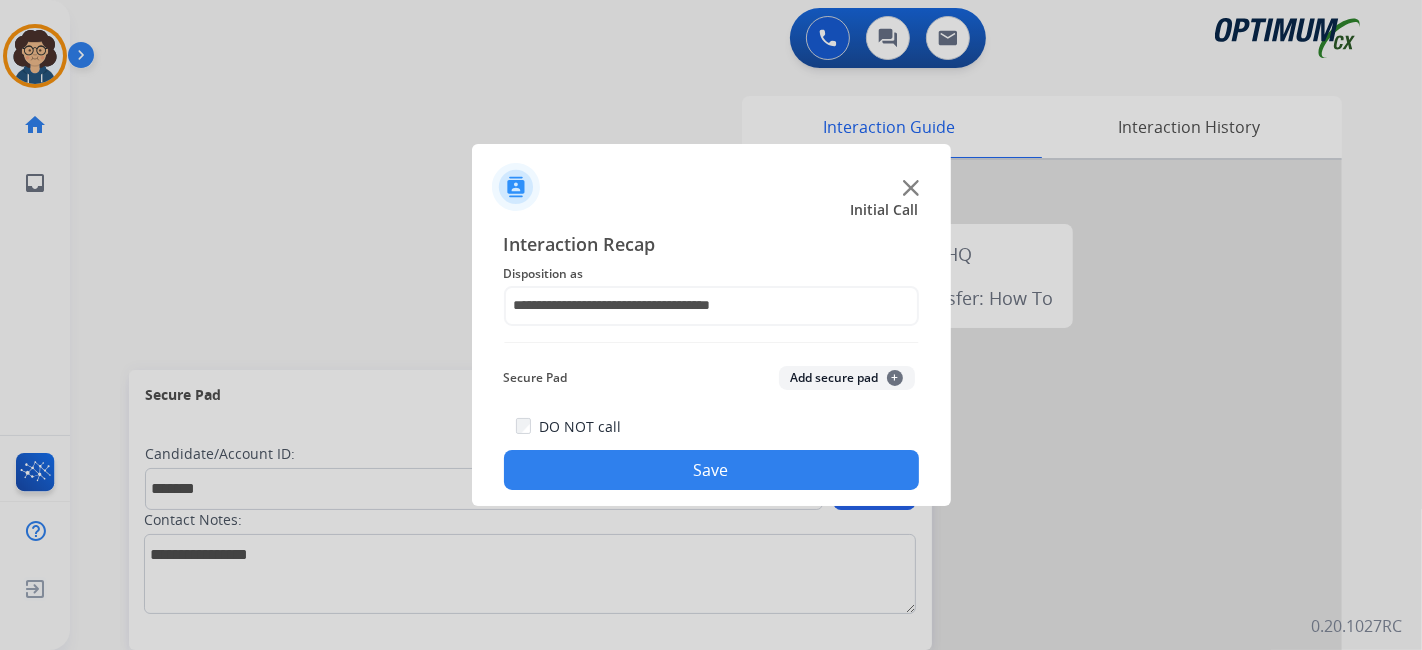 click on "Add secure pad  +" 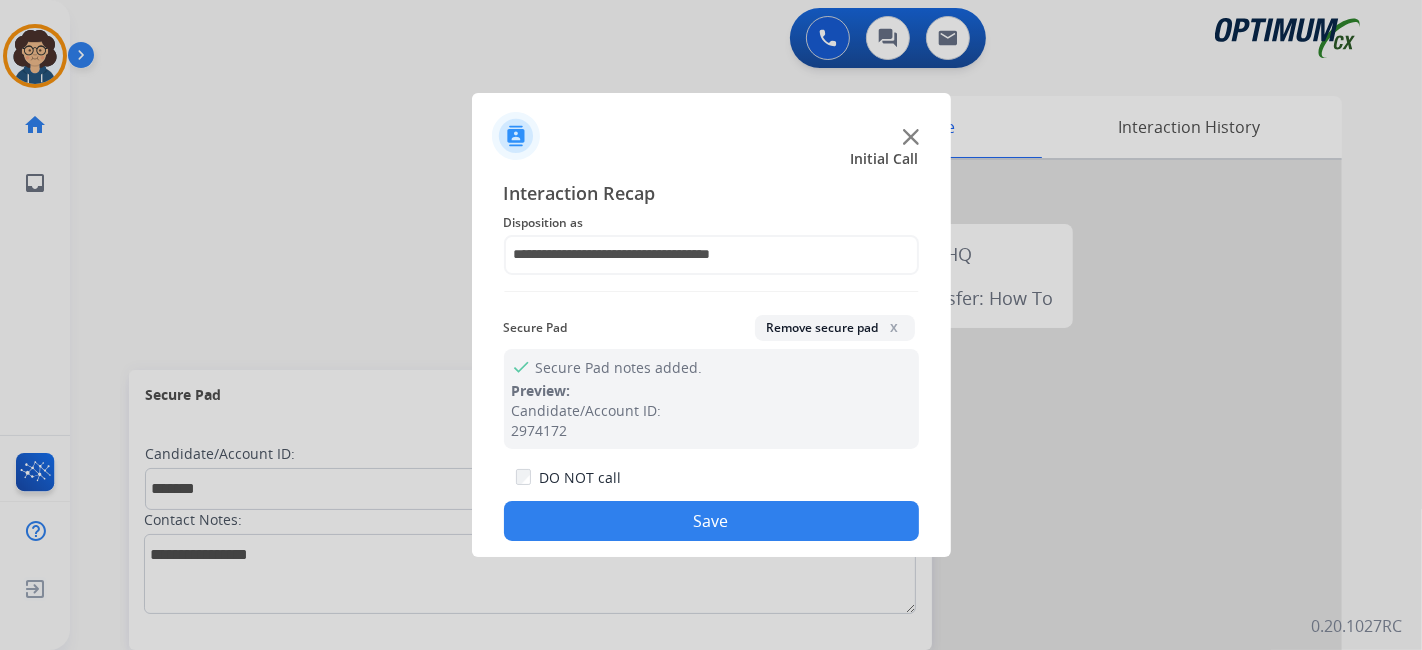 click on "Save" 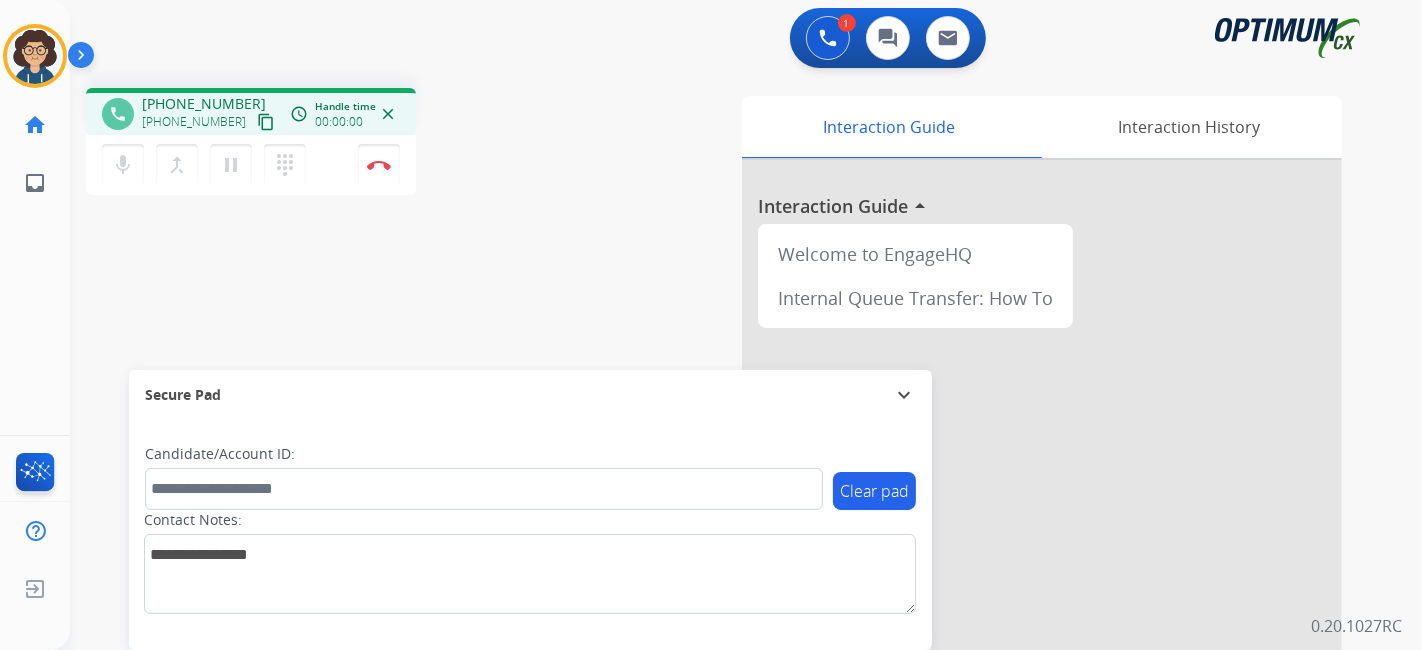click on "content_copy" at bounding box center (266, 122) 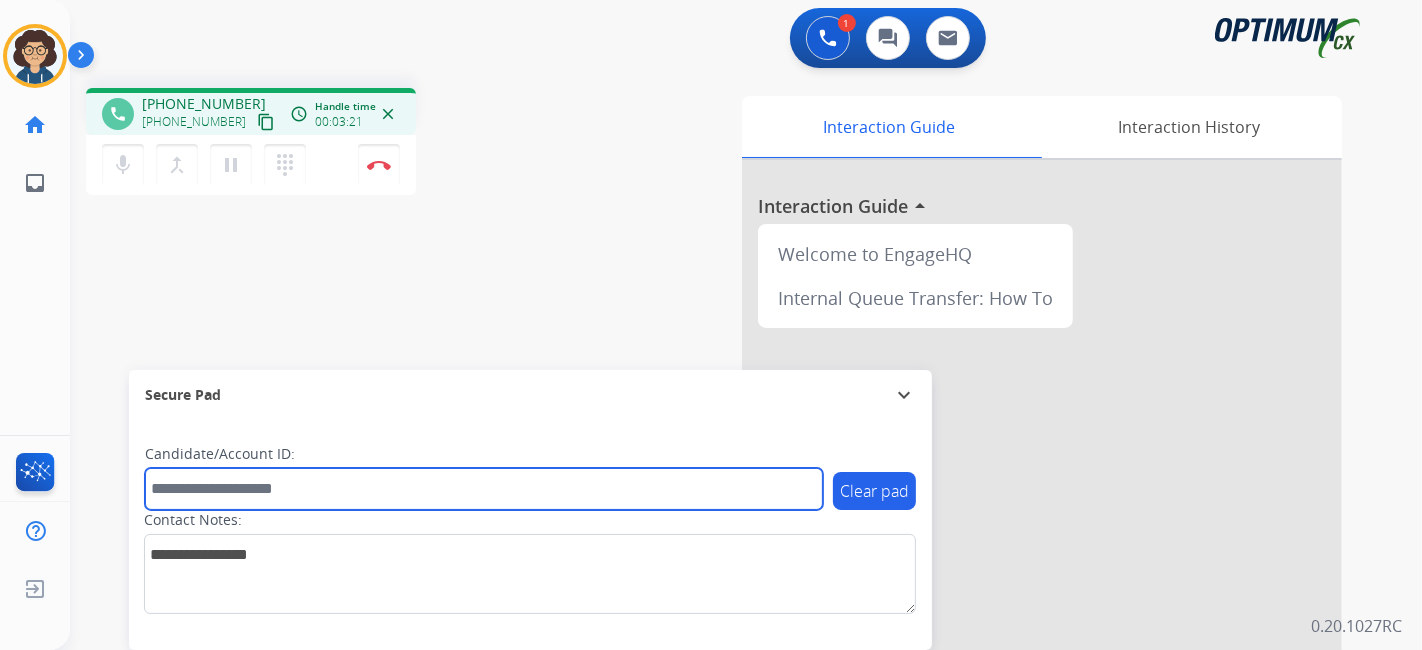 drag, startPoint x: 378, startPoint y: 490, endPoint x: 391, endPoint y: 483, distance: 14.764823 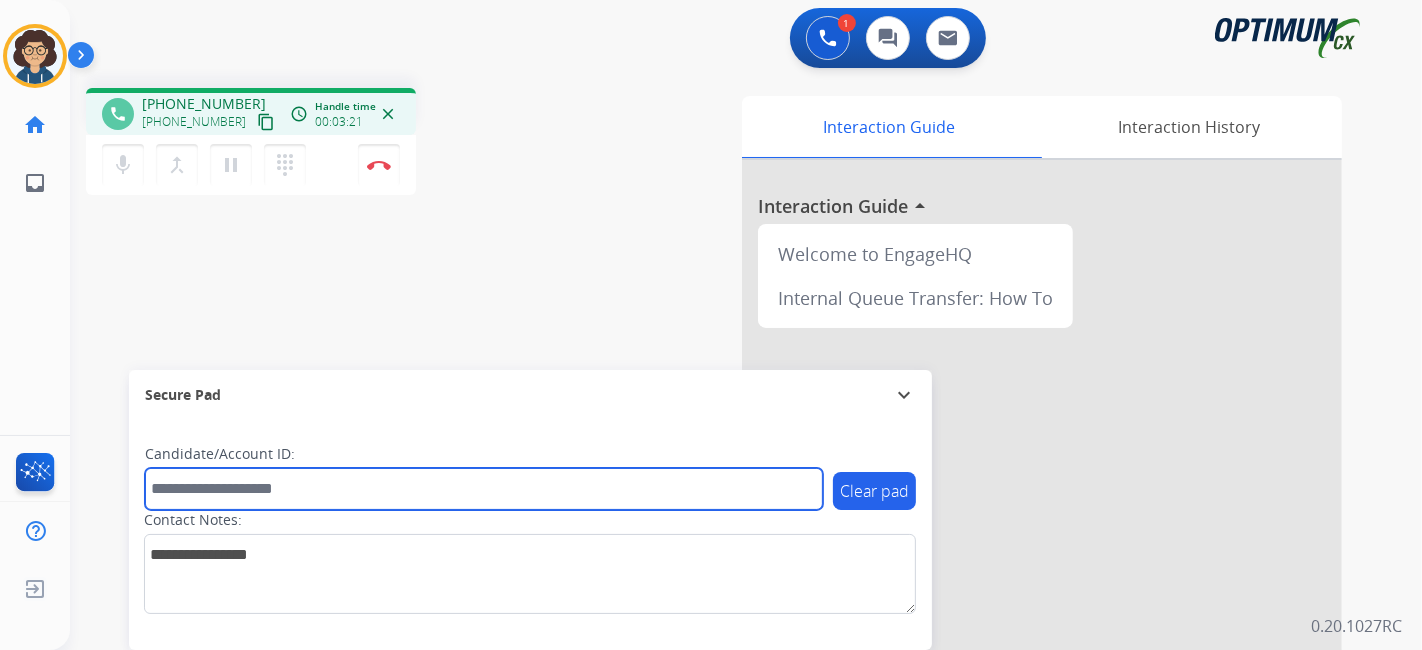 click at bounding box center (484, 489) 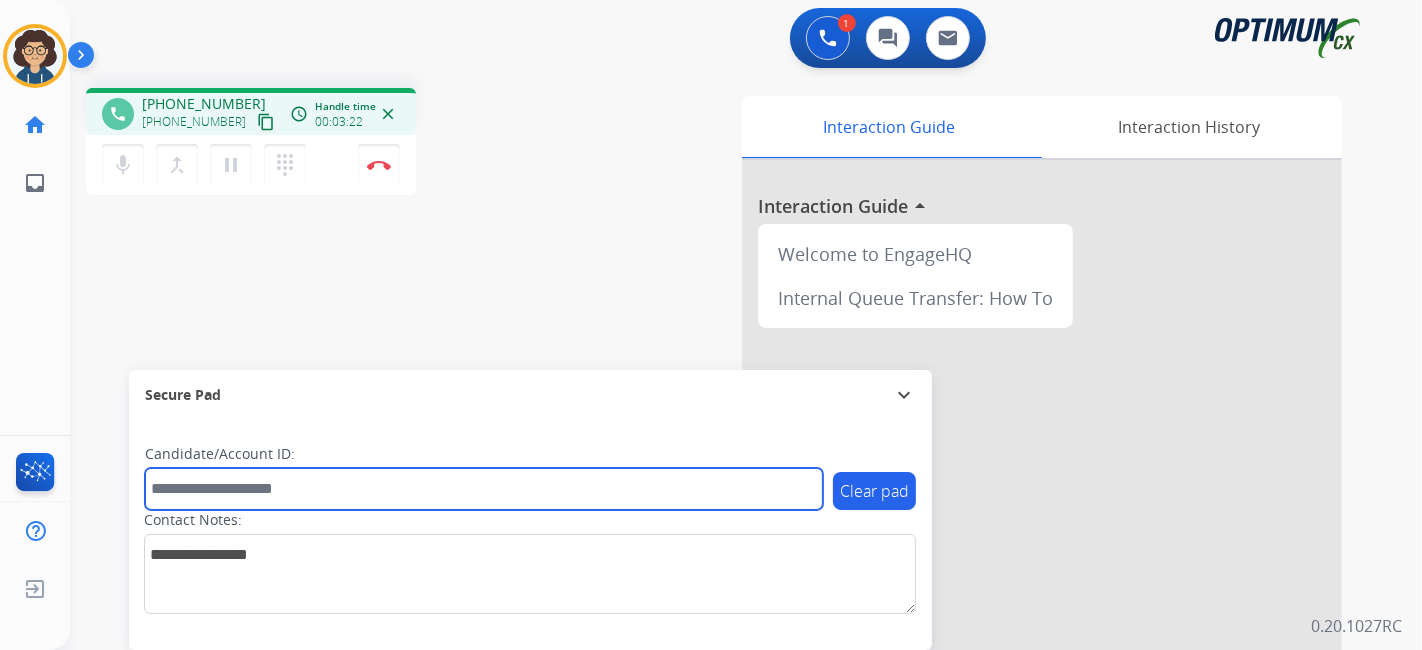 paste on "*******" 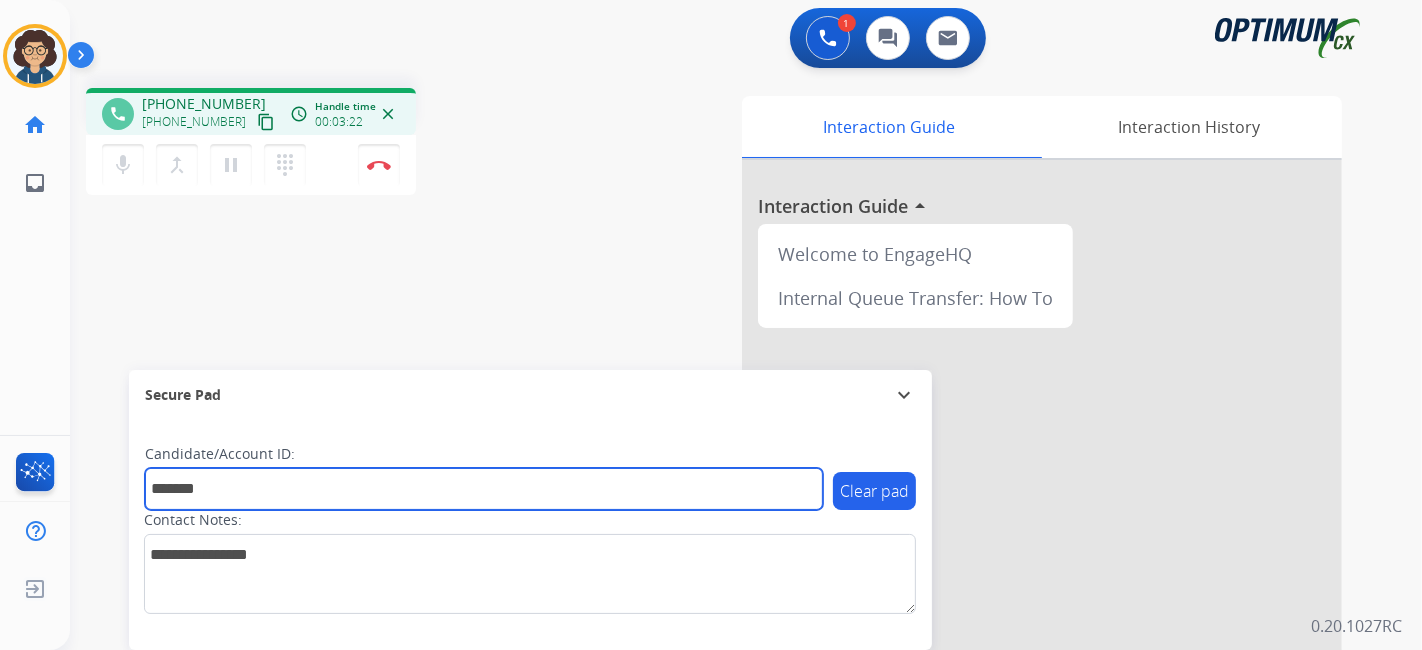 type on "*******" 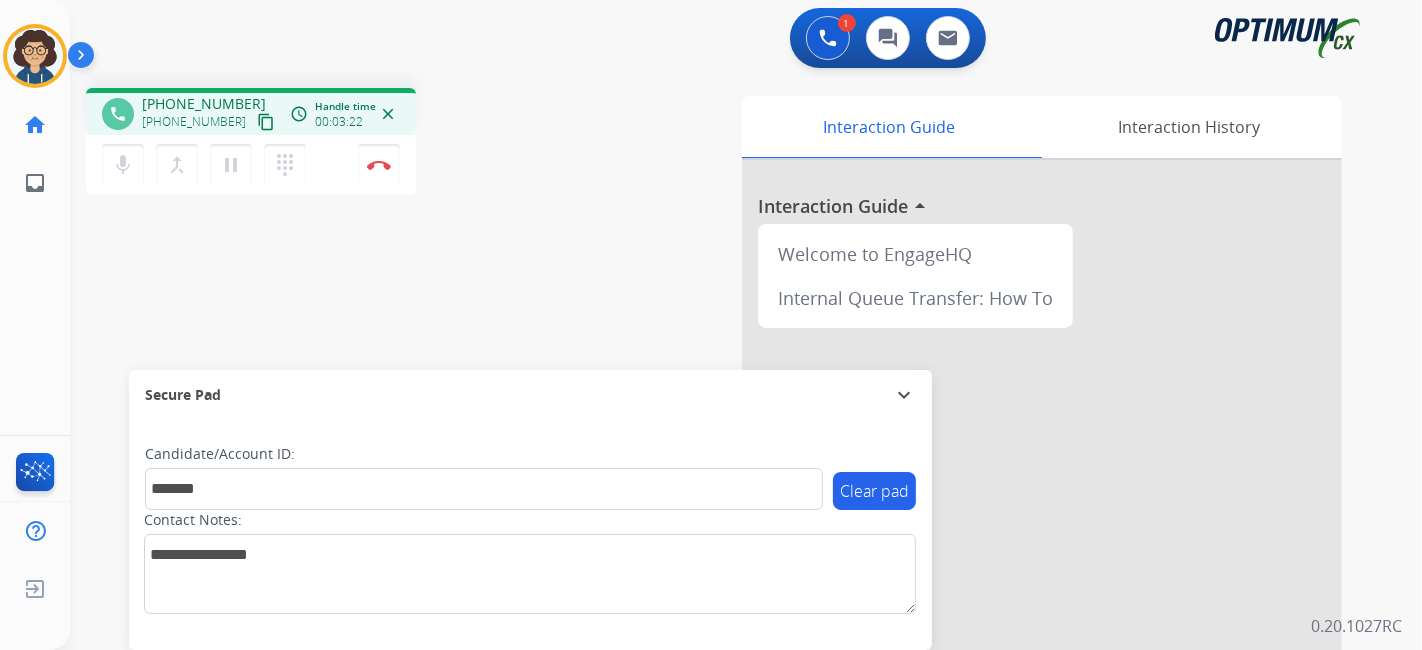 click on "phone [PHONE_NUMBER] [PHONE_NUMBER] content_copy access_time Call metrics Queue   00:09 Hold   00:00 Talk   03:23 Total   03:31 Handle time 00:03:22 close mic Mute merge_type Bridge pause Hold dialpad Dialpad Disconnect swap_horiz Break voice bridge close_fullscreen Connect 3-Way Call merge_type Separate 3-Way Call  Interaction Guide   Interaction History  Interaction Guide arrow_drop_up  Welcome to EngageHQ   Internal Queue Transfer: How To  Secure Pad expand_more Clear pad Candidate/Account ID: ******* Contact Notes:" at bounding box center [722, 489] 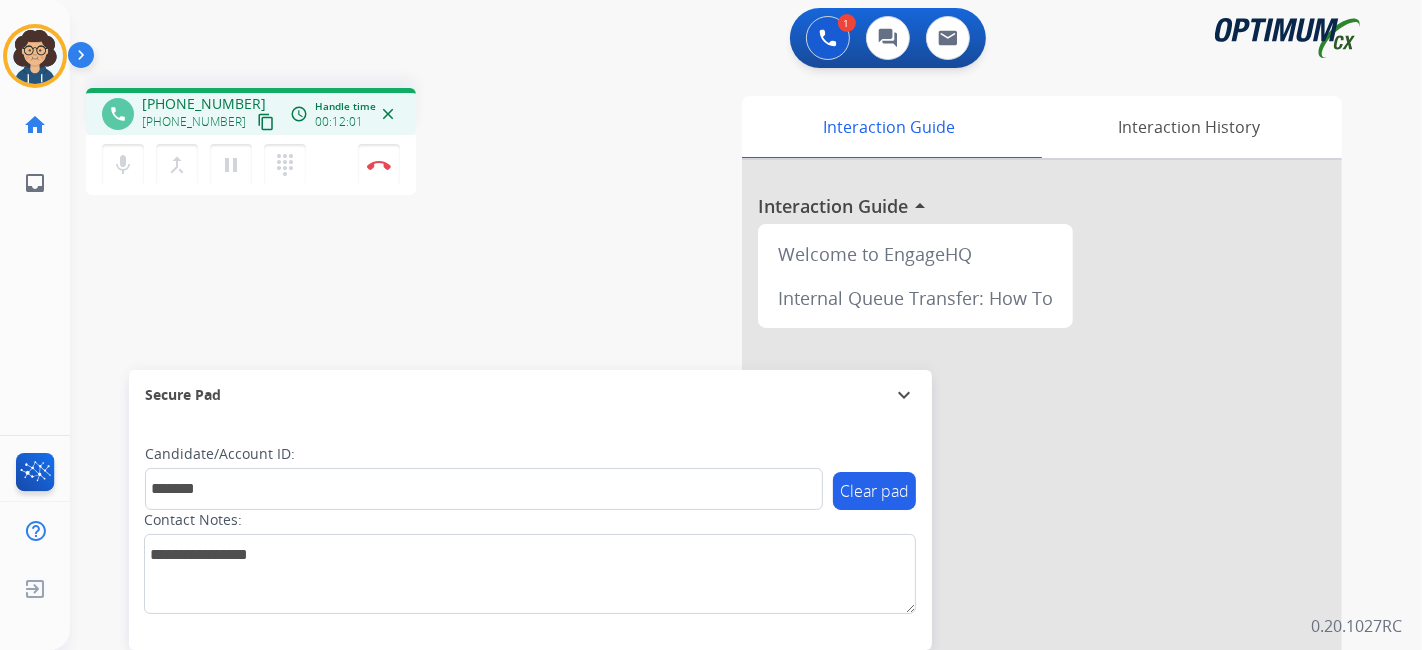 drag, startPoint x: 389, startPoint y: 132, endPoint x: 388, endPoint y: 142, distance: 10.049875 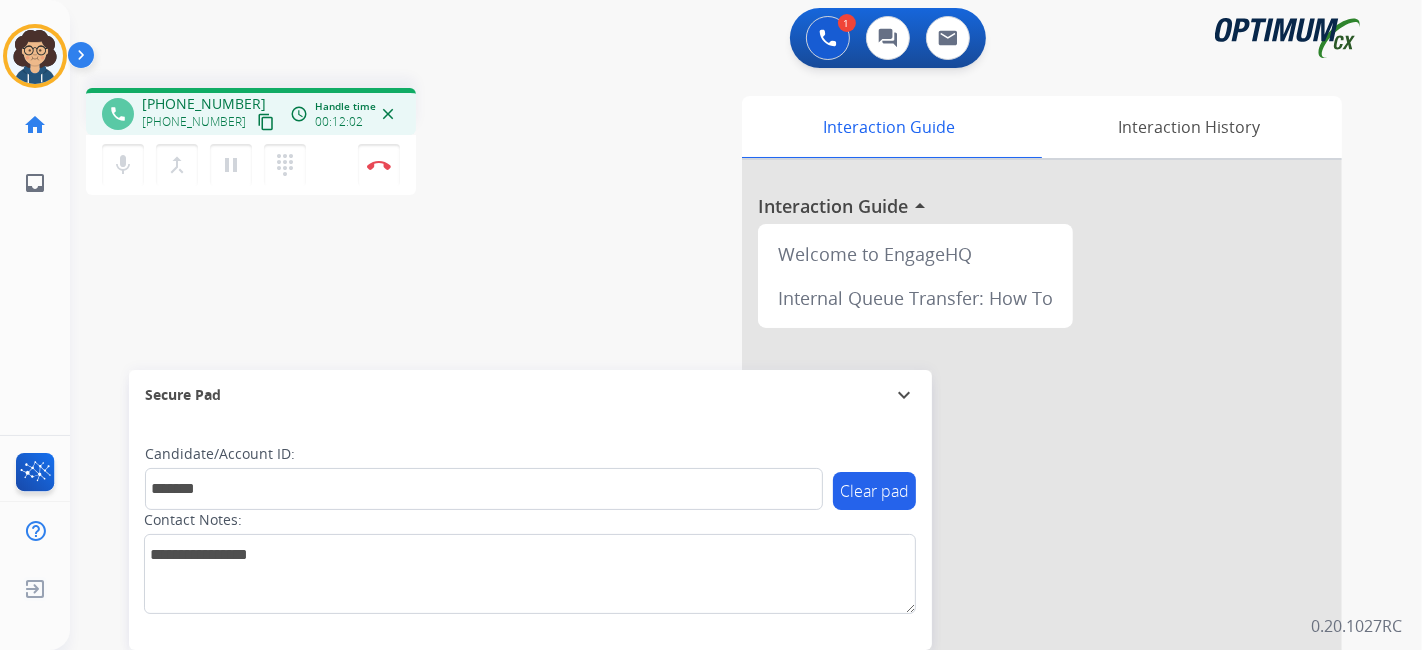 click on "mic Mute merge_type Bridge pause Hold dialpad Dialpad Disconnect" at bounding box center [251, 165] 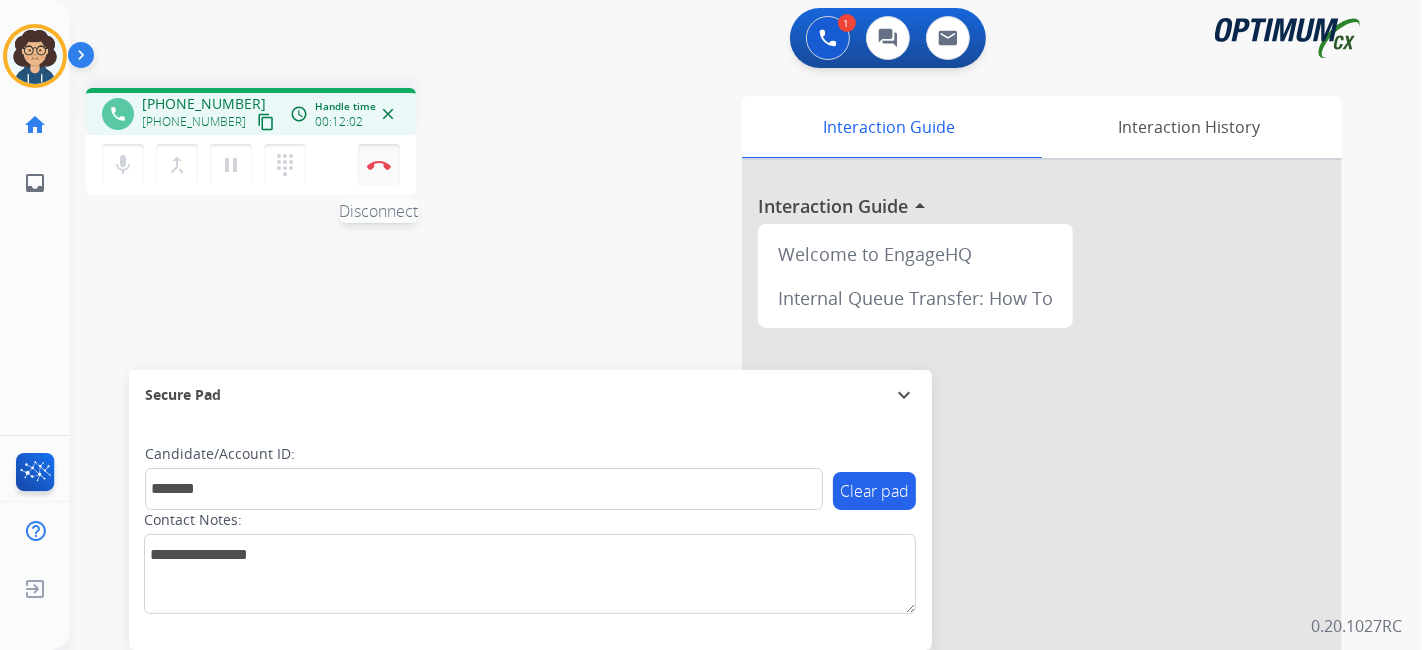 click on "Disconnect" at bounding box center (379, 165) 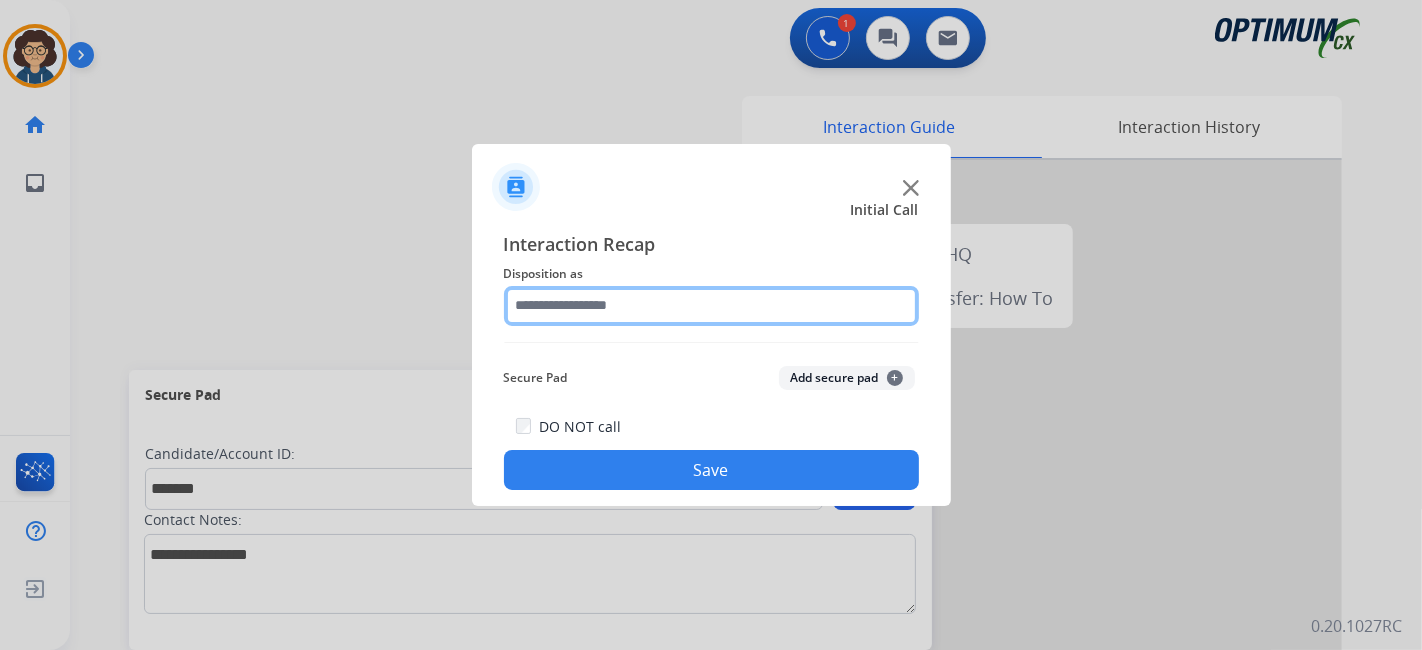 click 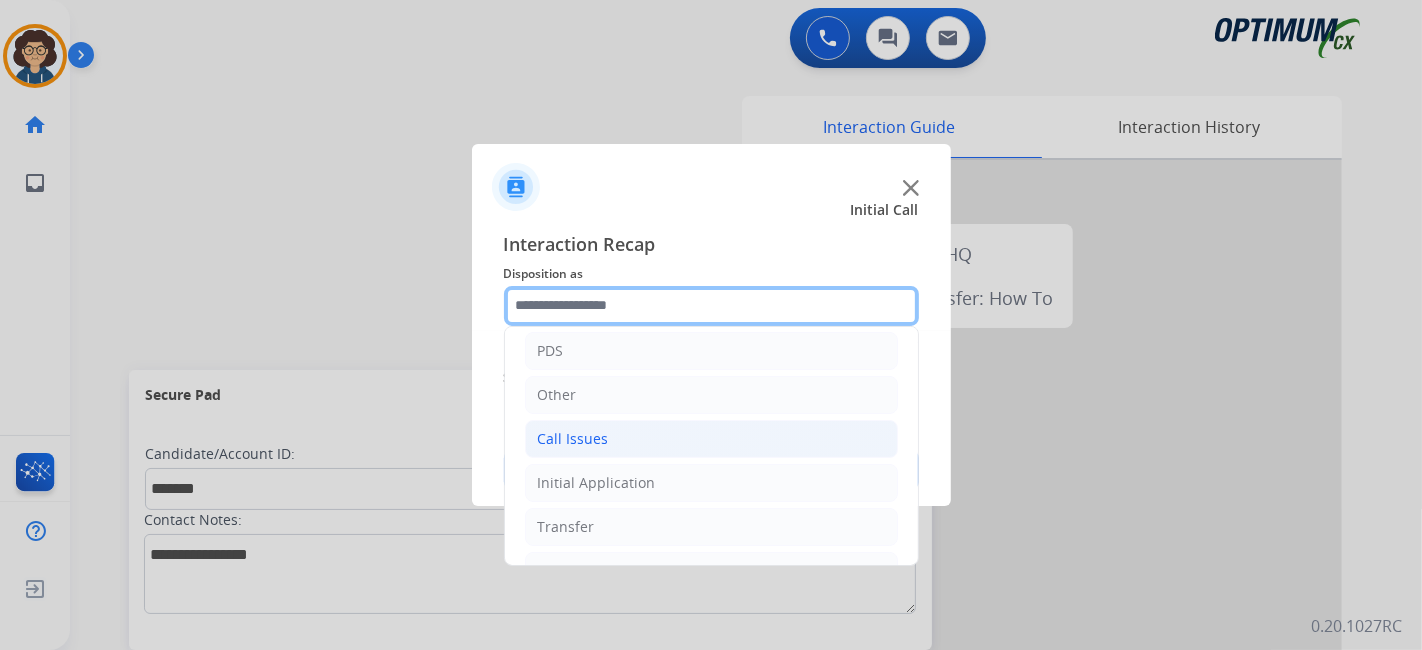 scroll, scrollTop: 131, scrollLeft: 0, axis: vertical 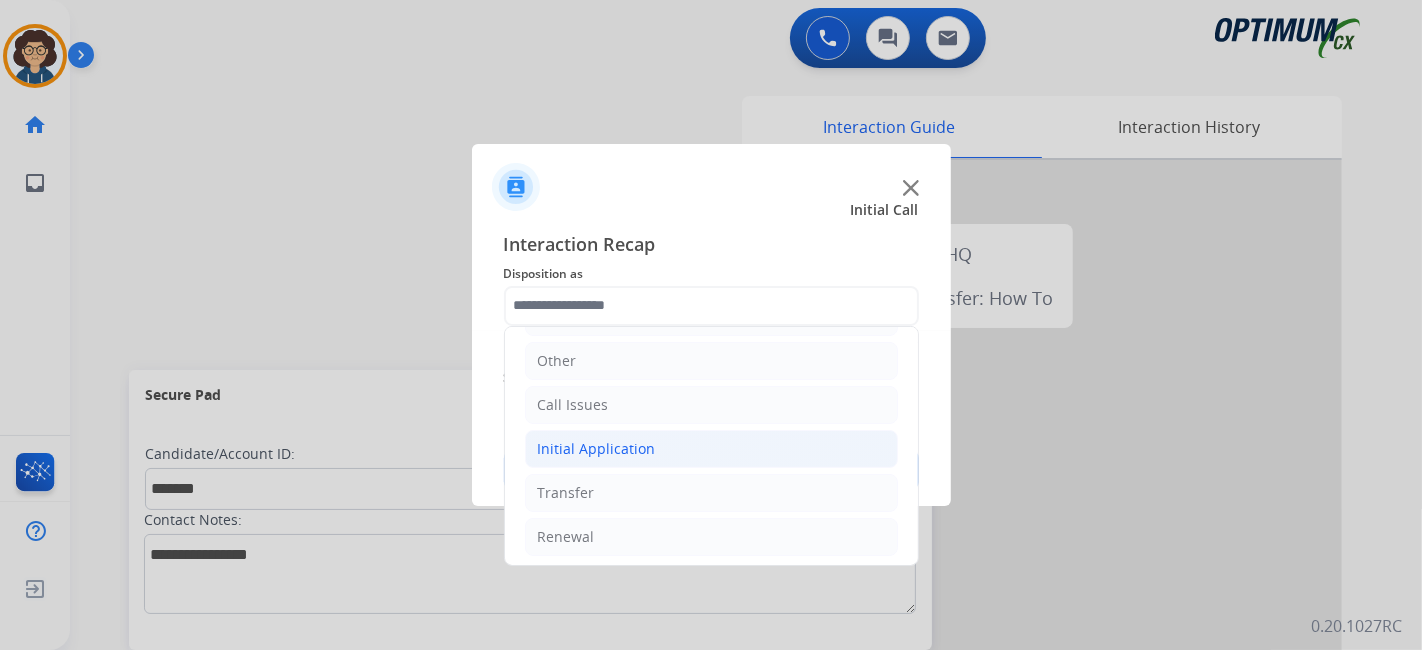 click on "Initial Application" 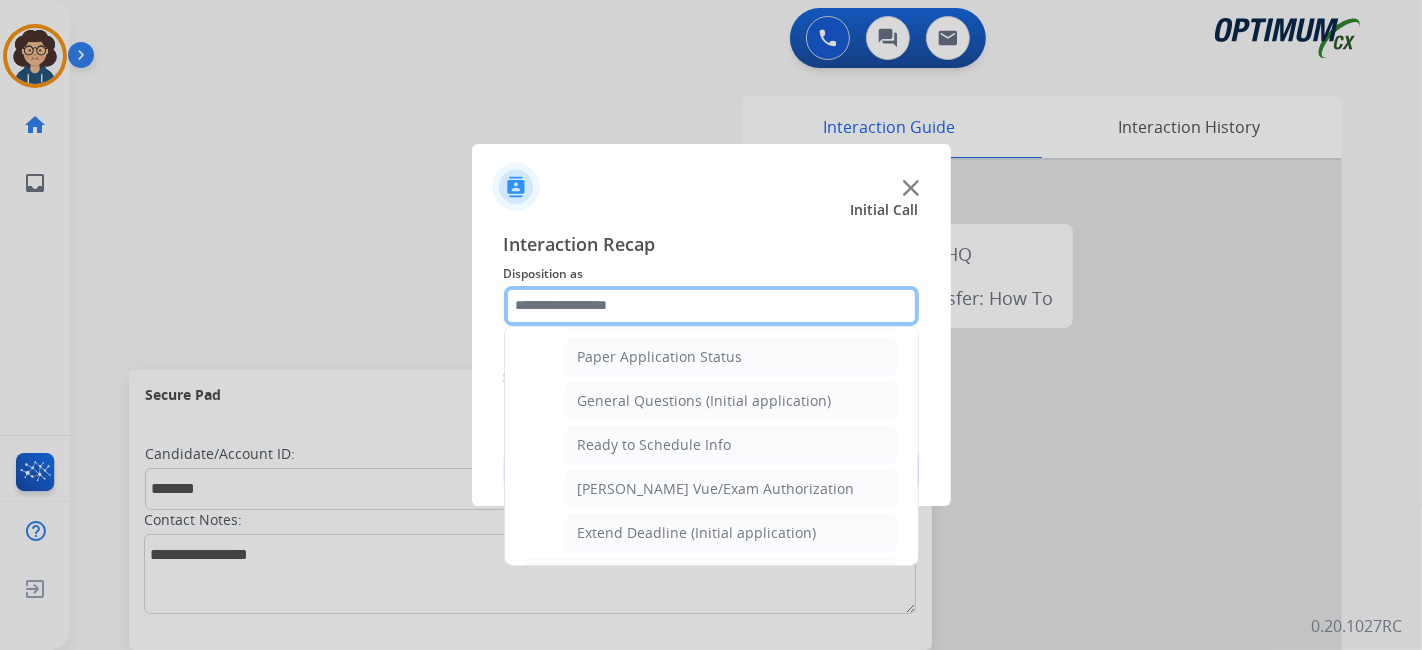 scroll, scrollTop: 1128, scrollLeft: 0, axis: vertical 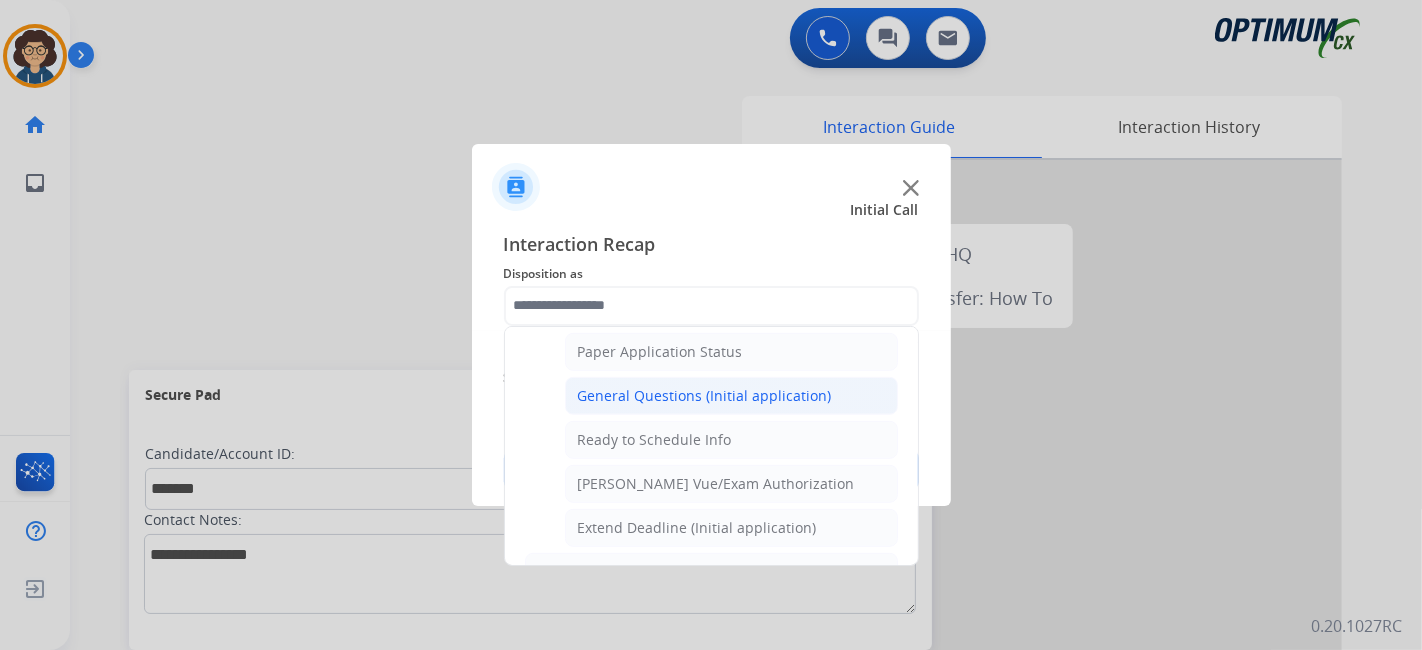 click on "General Questions (Initial application)" 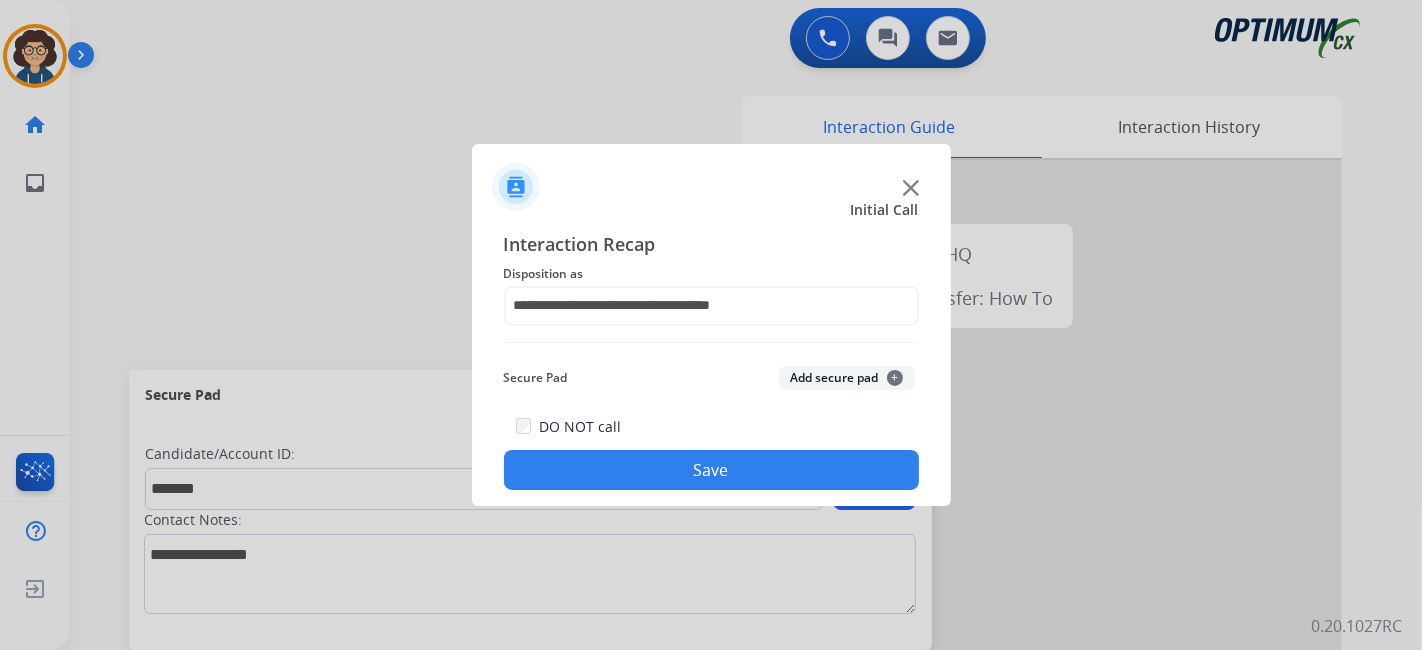 click on "Add secure pad  +" 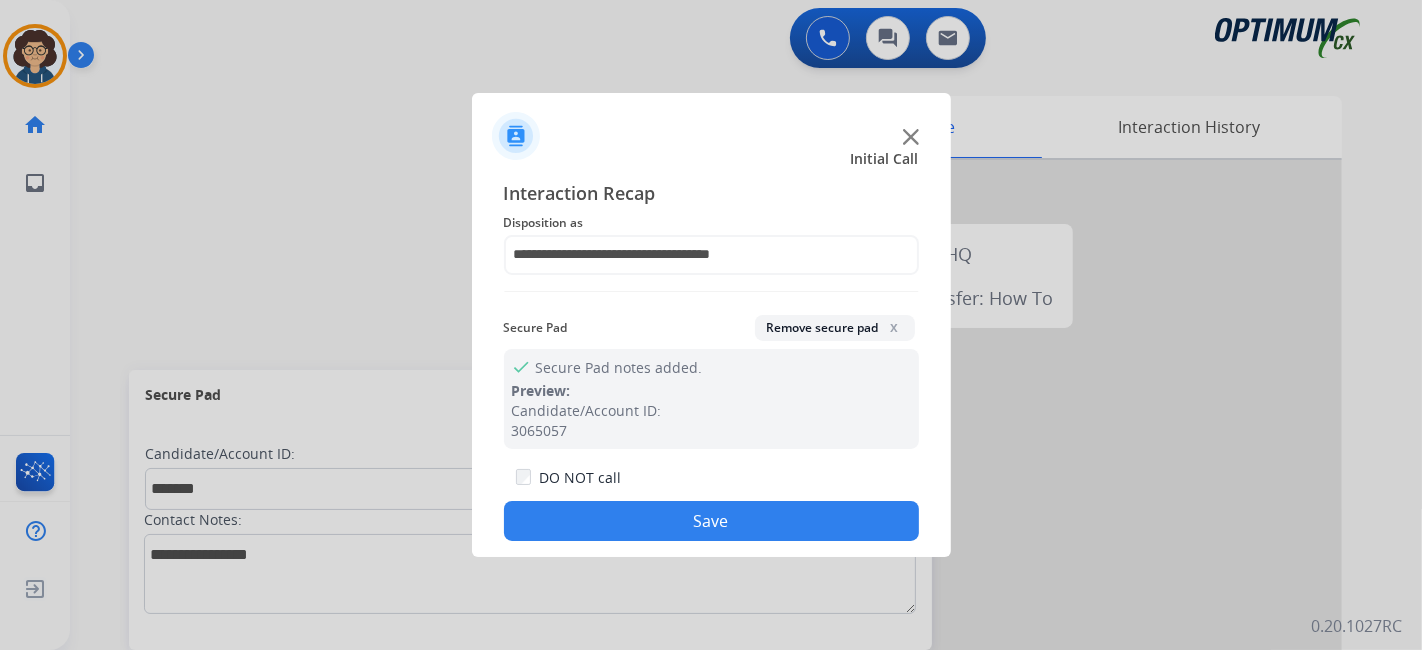 click on "Save" 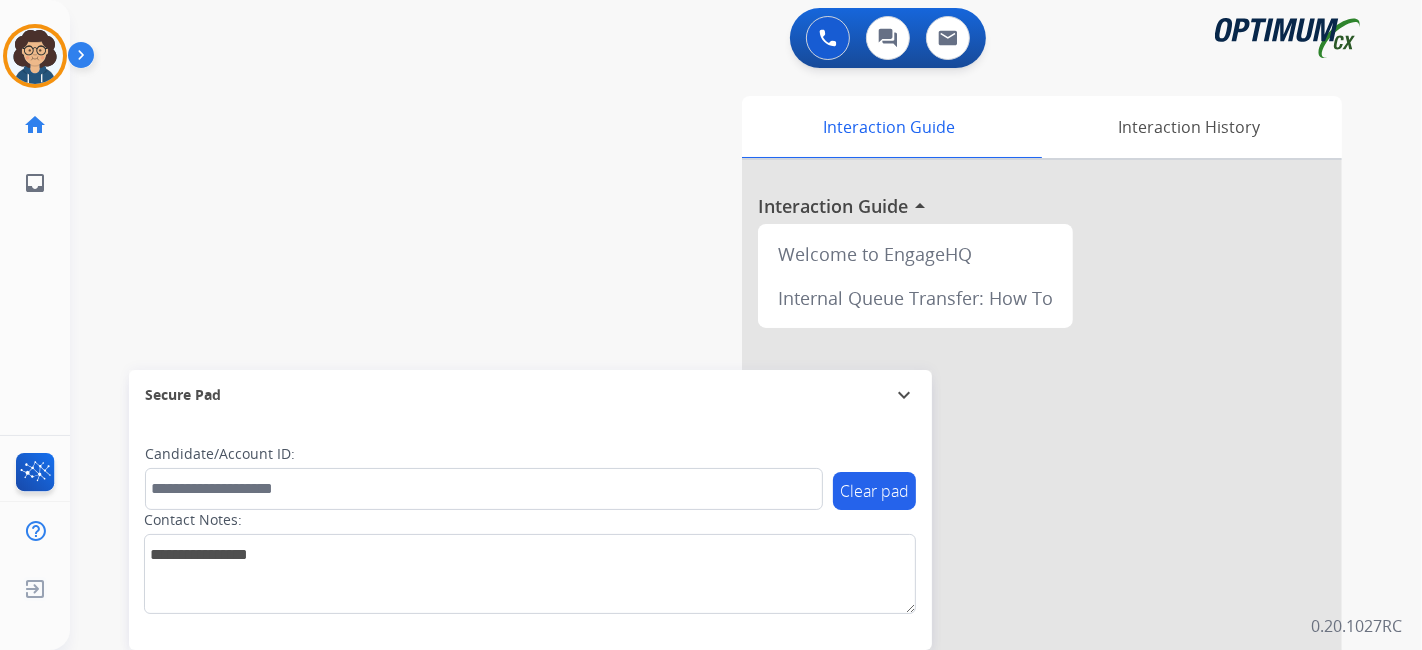 click on "[PERSON_NAME]   AfterCallWork  Edit Avatar  Agent:   [PERSON_NAME] Profile:  NH_English home  Home  Home inbox  Emails  Emails" 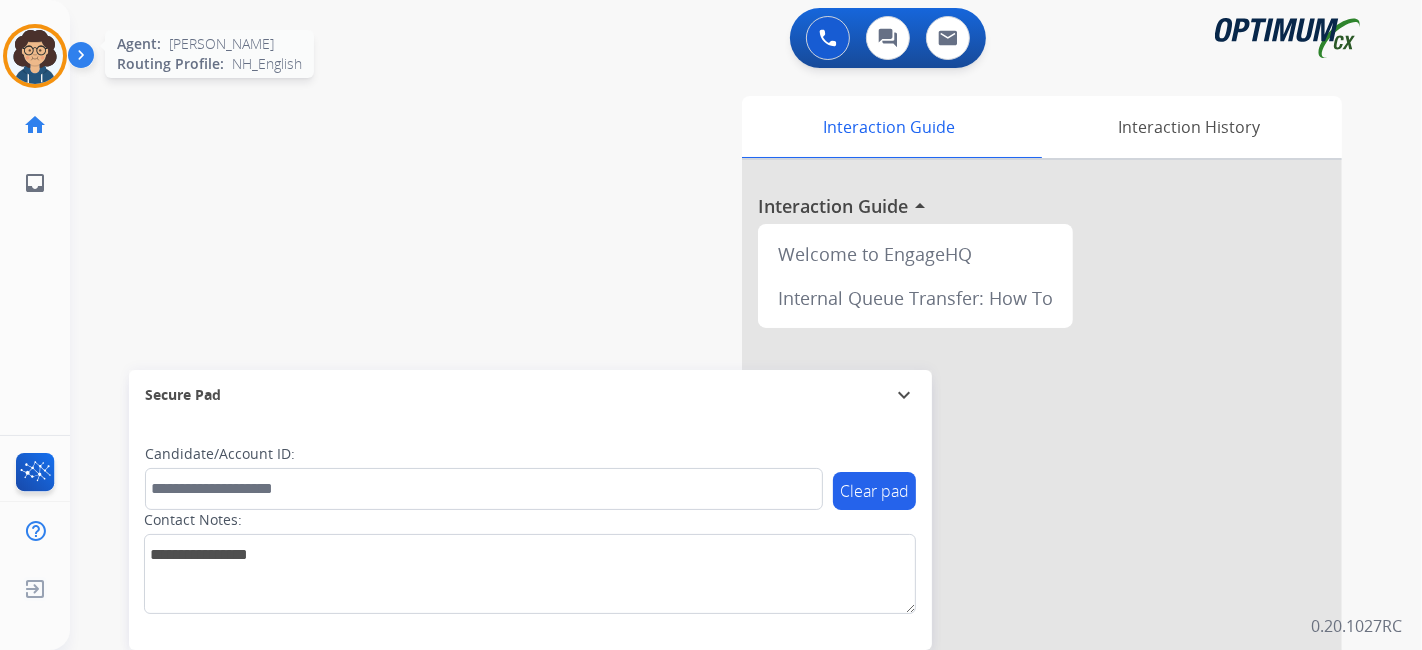click at bounding box center (35, 56) 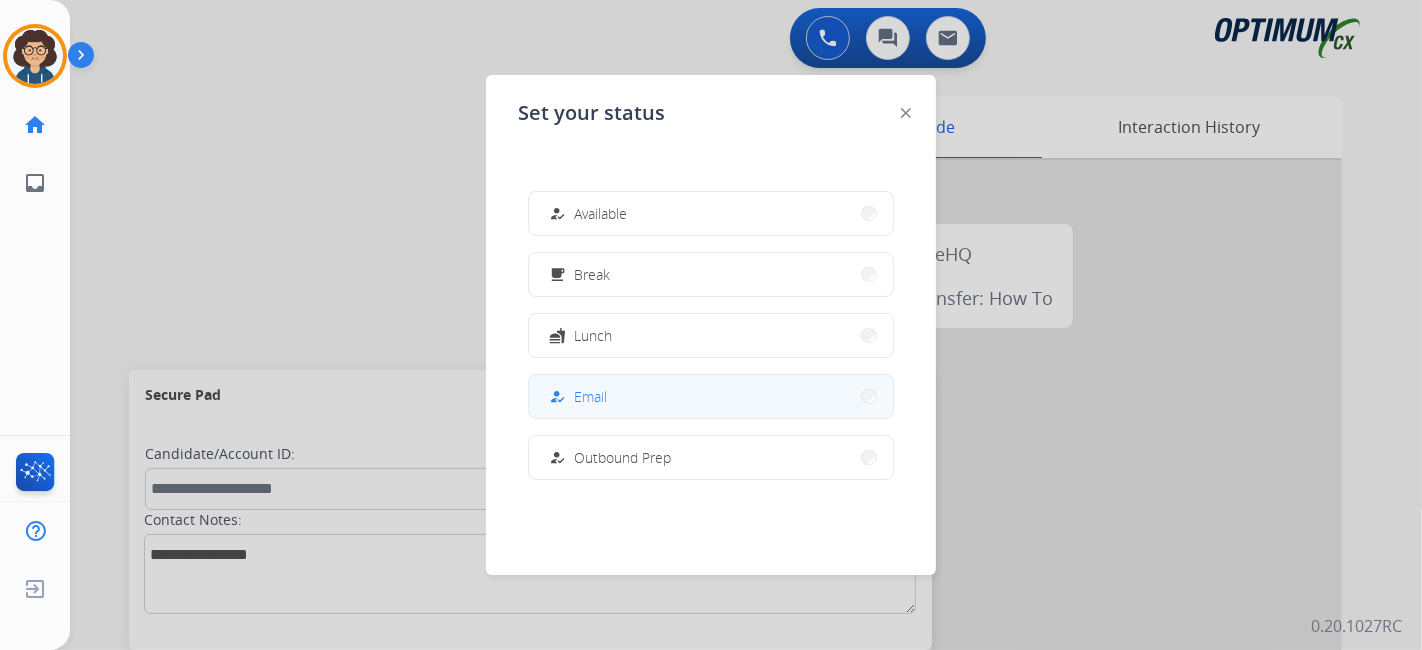 click on "how_to_reg Email" at bounding box center [711, 396] 